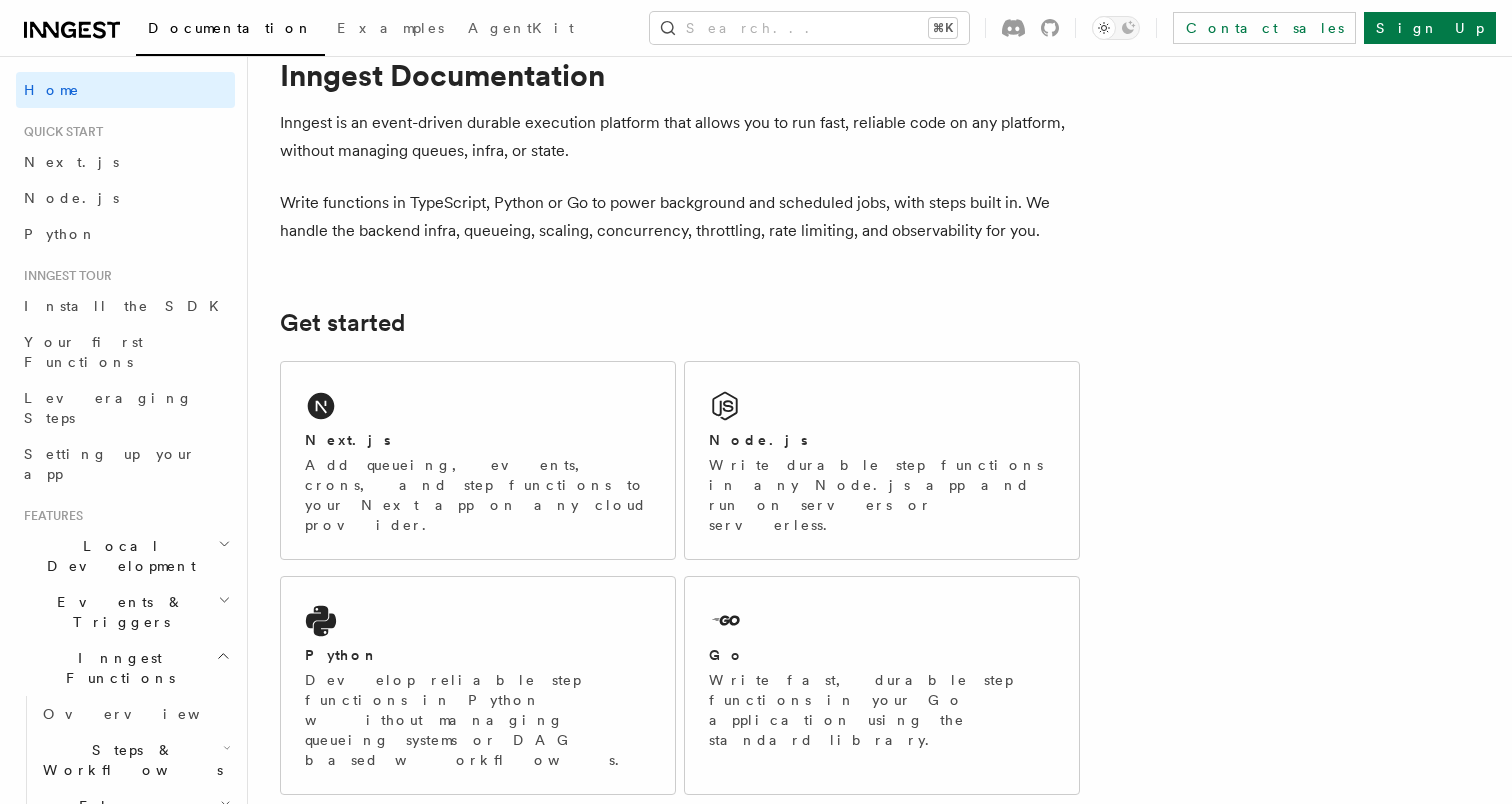 scroll, scrollTop: 70, scrollLeft: 0, axis: vertical 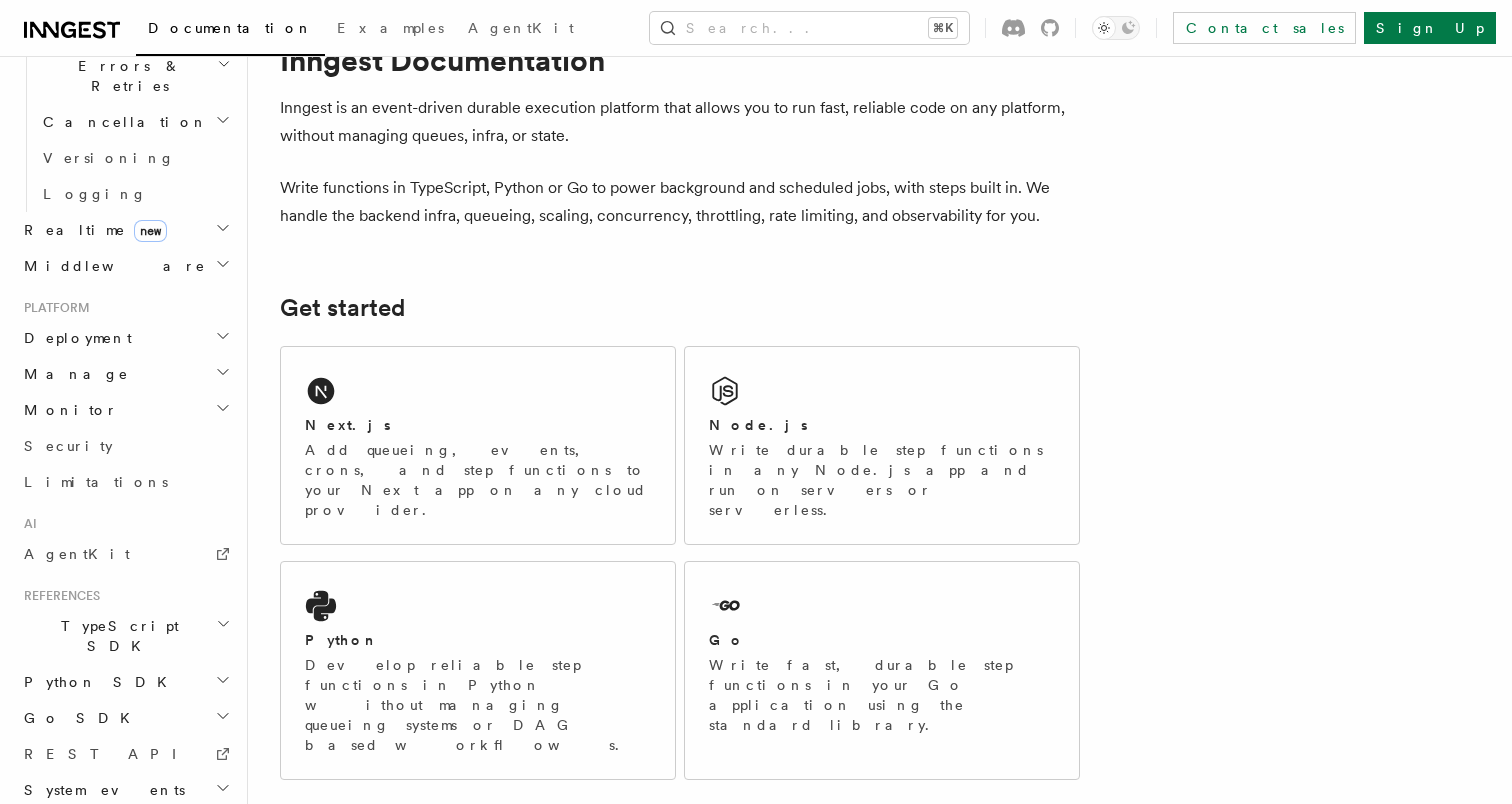 click on "Go SDK" at bounding box center [125, 718] 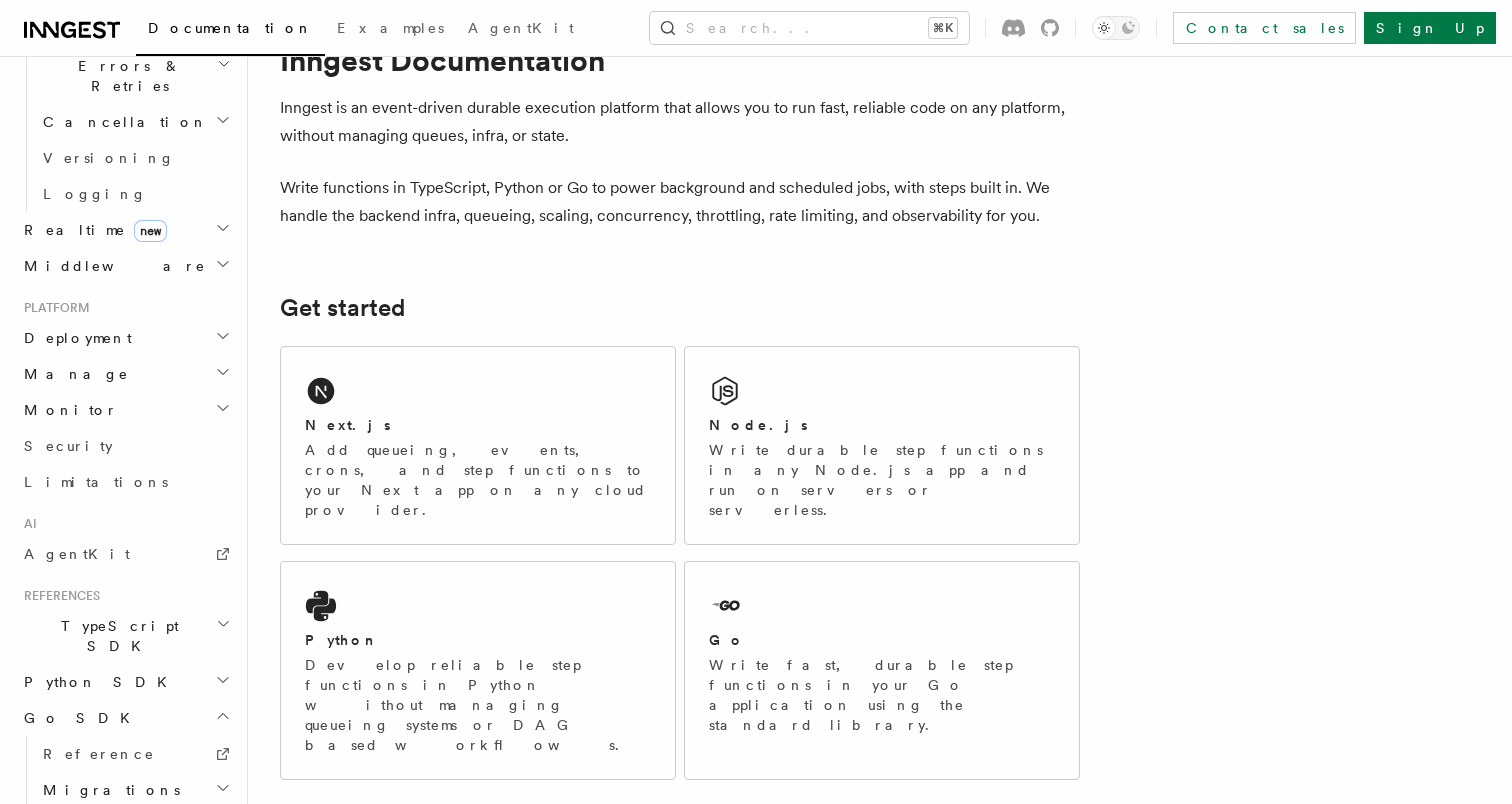 click on "Python SDK" at bounding box center (125, 682) 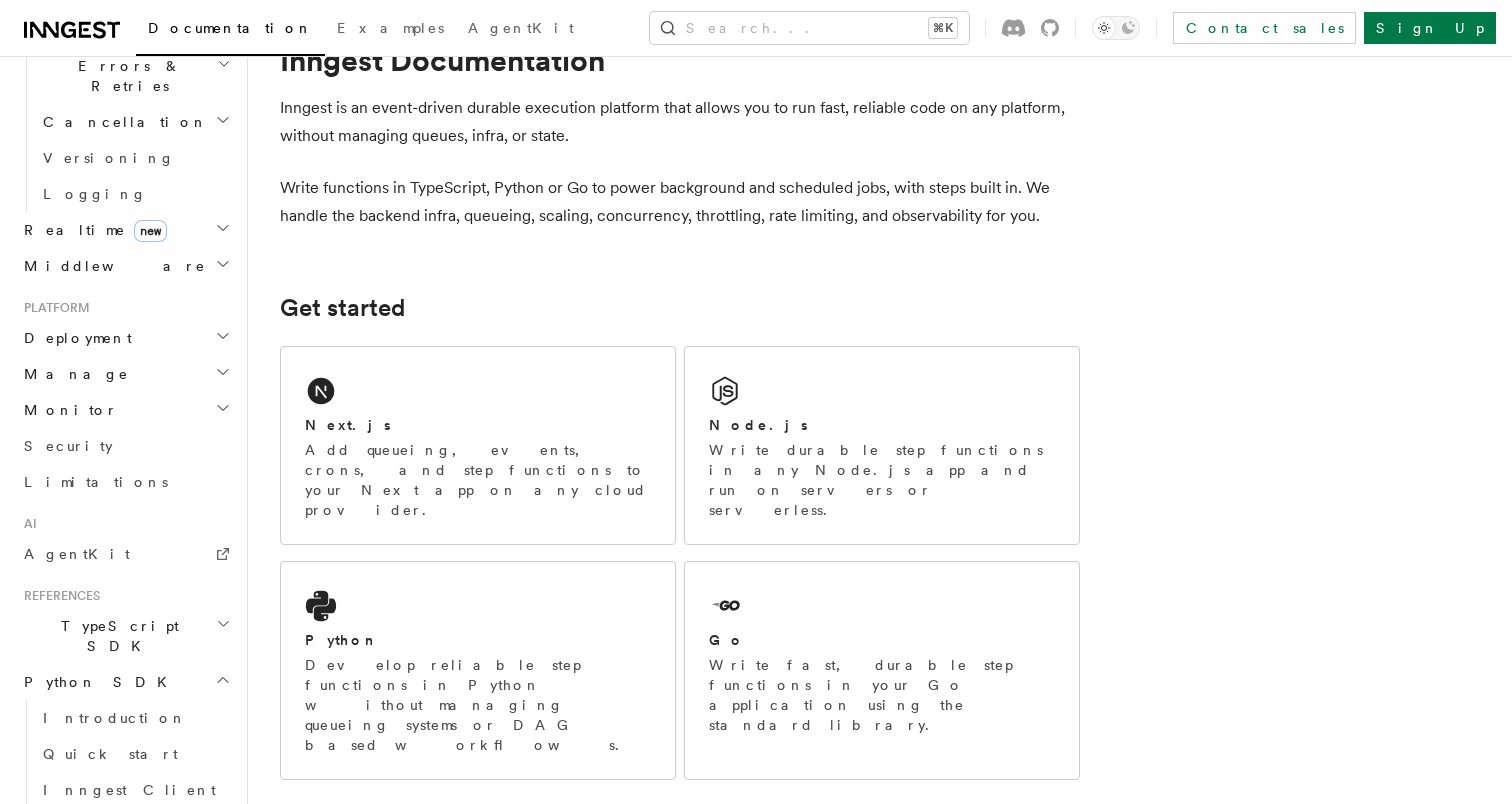 click on "TypeScript SDK" at bounding box center (125, 636) 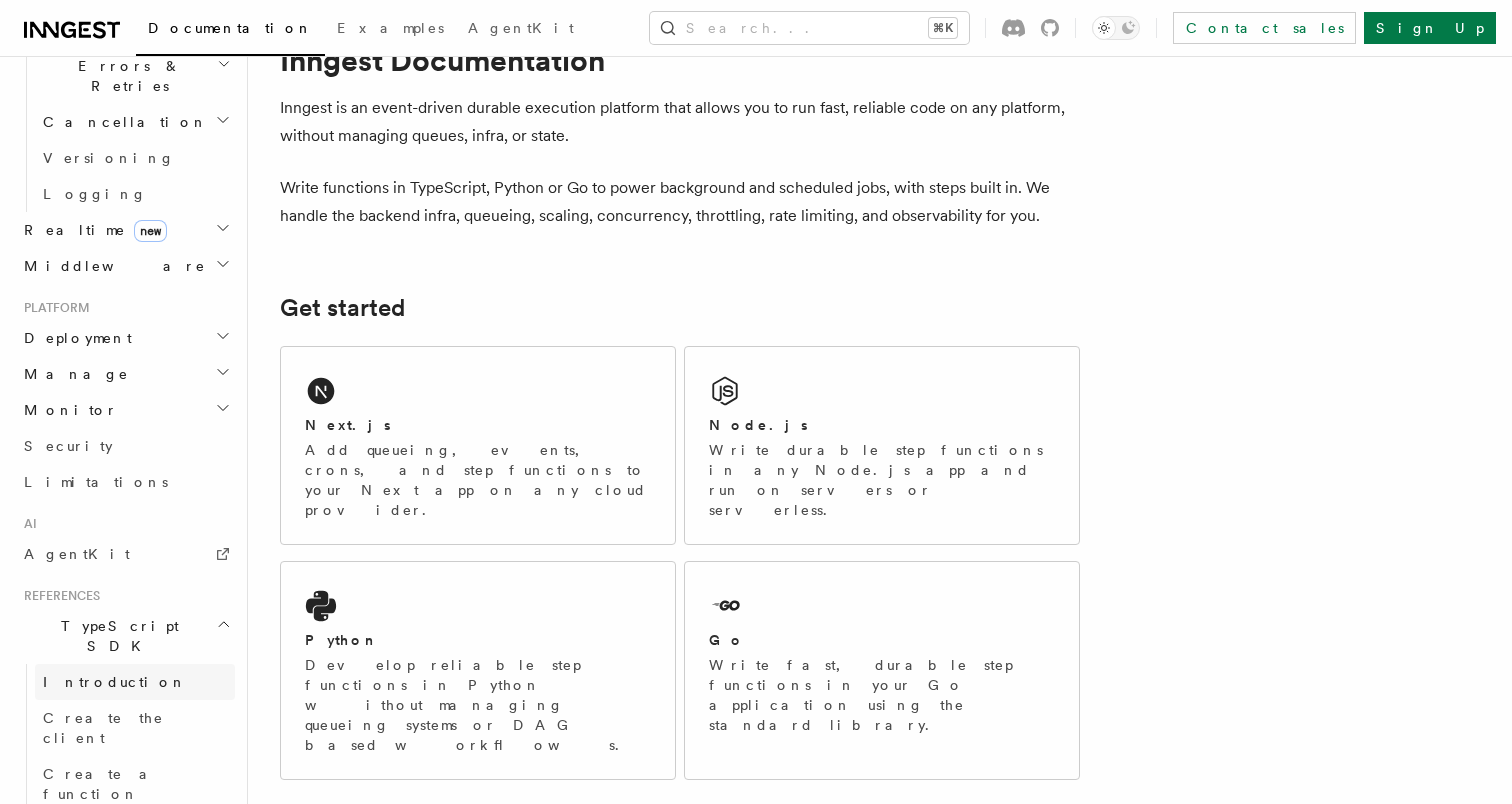 click on "Introduction" at bounding box center (135, 682) 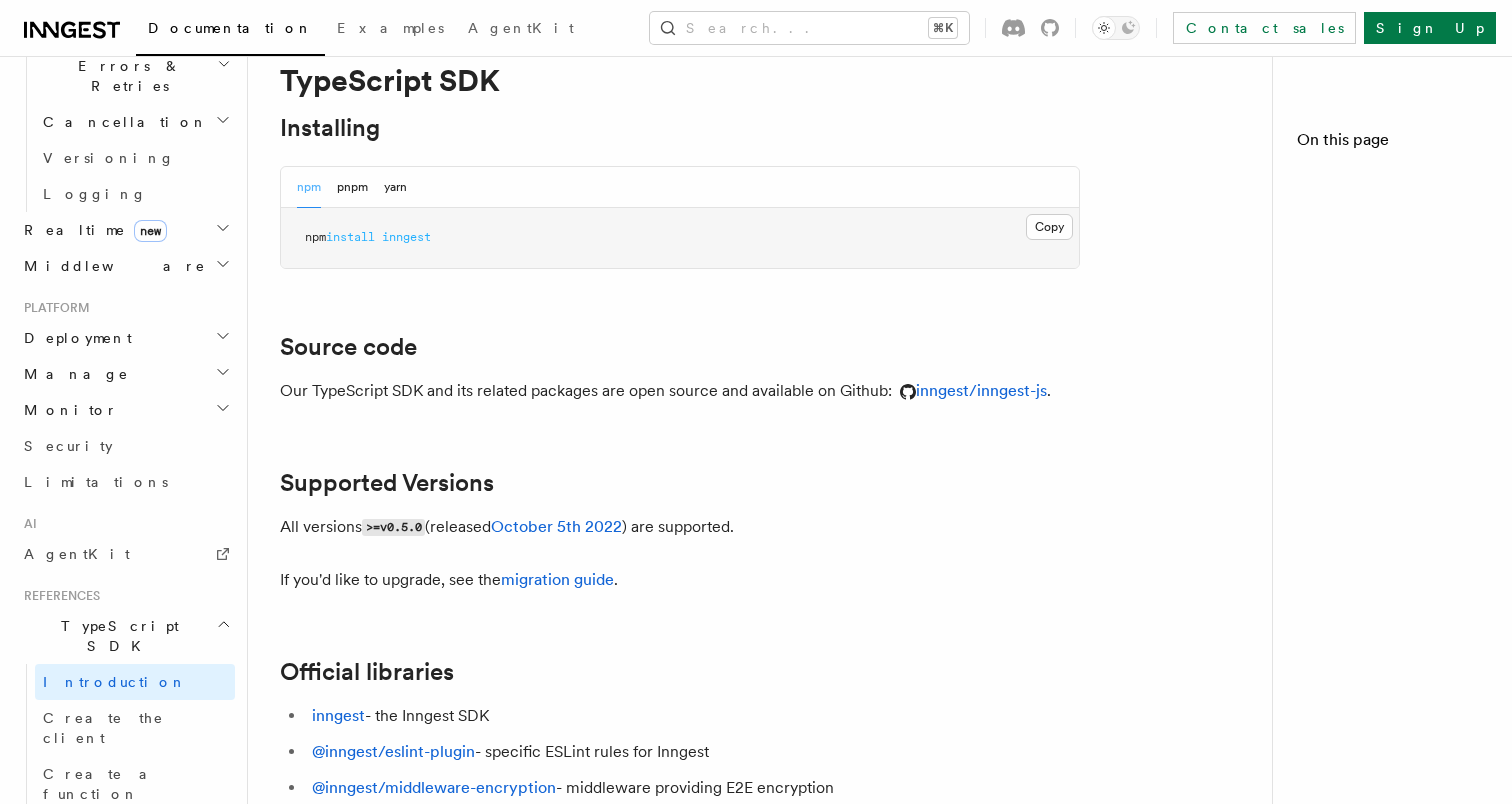 scroll, scrollTop: 0, scrollLeft: 0, axis: both 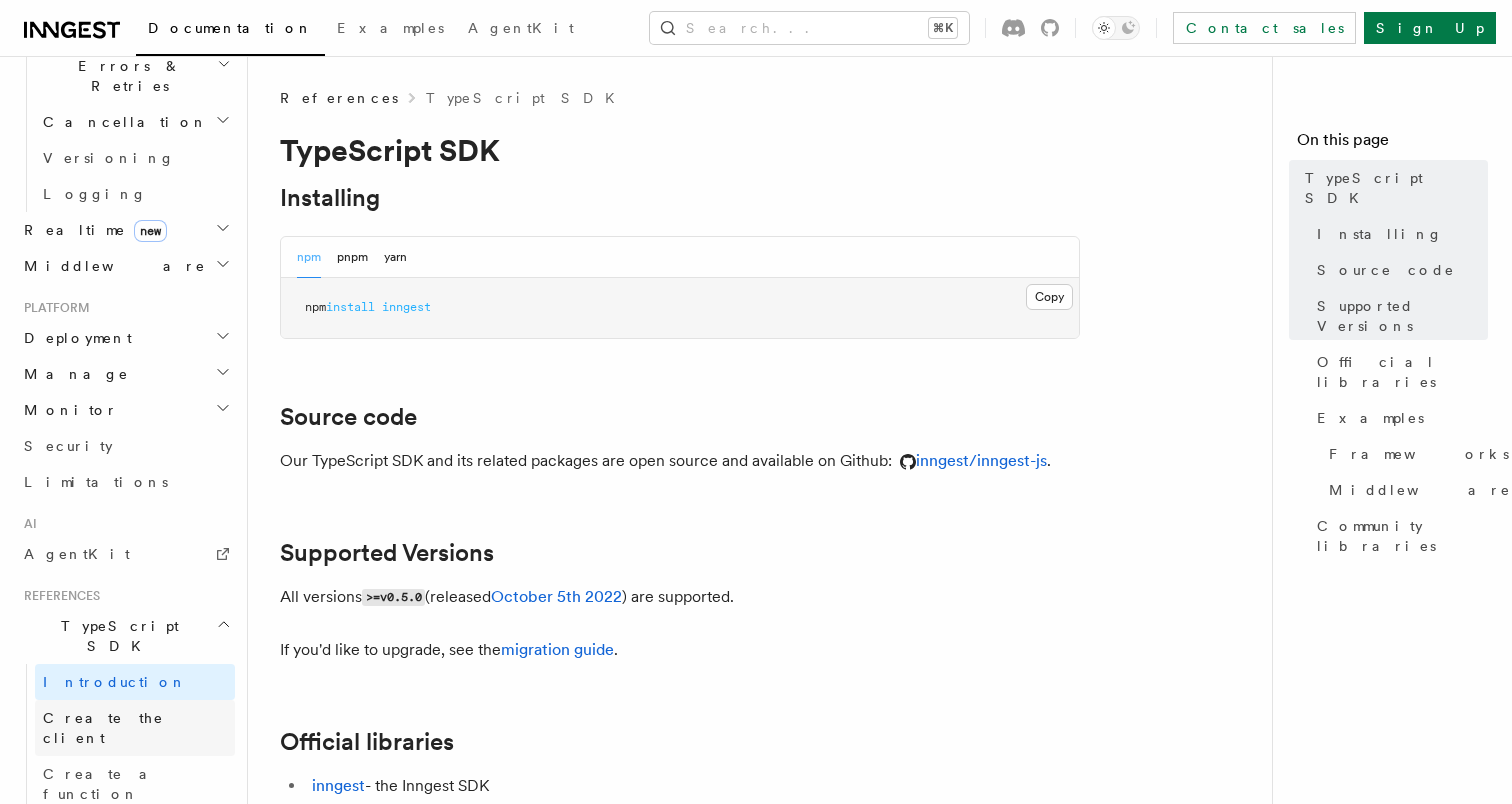 click on "Create the client" at bounding box center (103, 728) 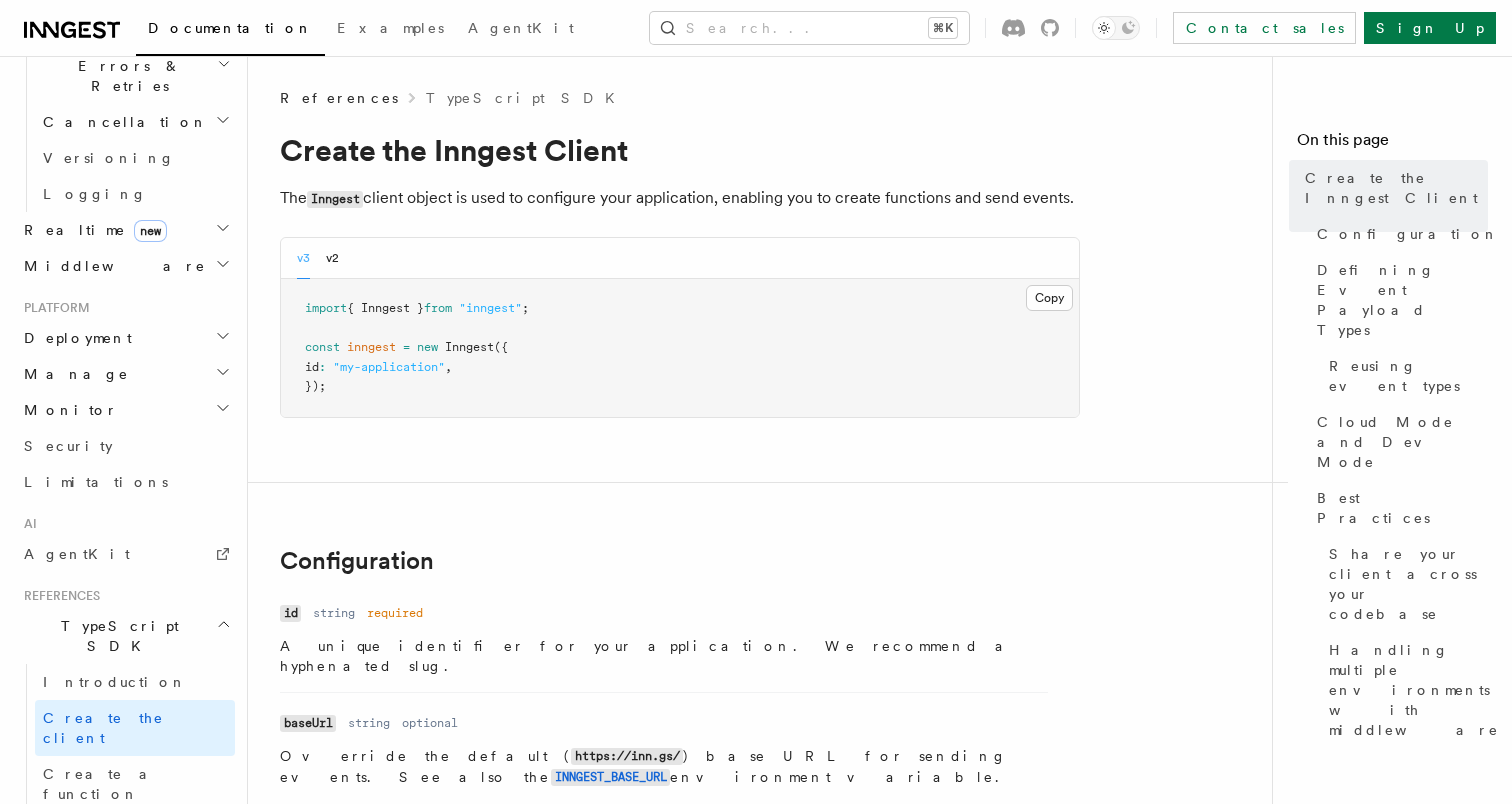 click on ""my-application"" at bounding box center [389, 367] 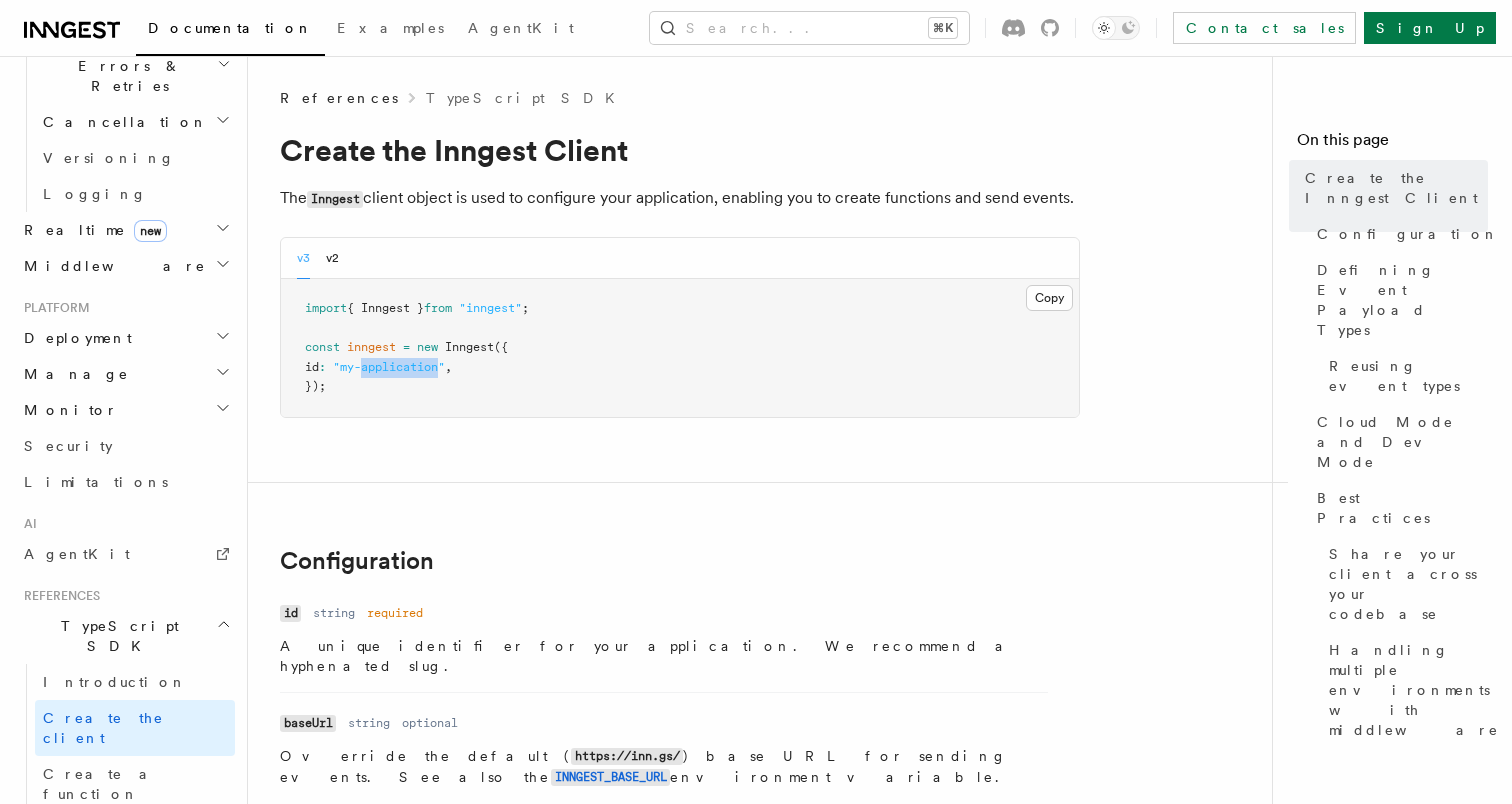 click on ""my-application"" at bounding box center [389, 367] 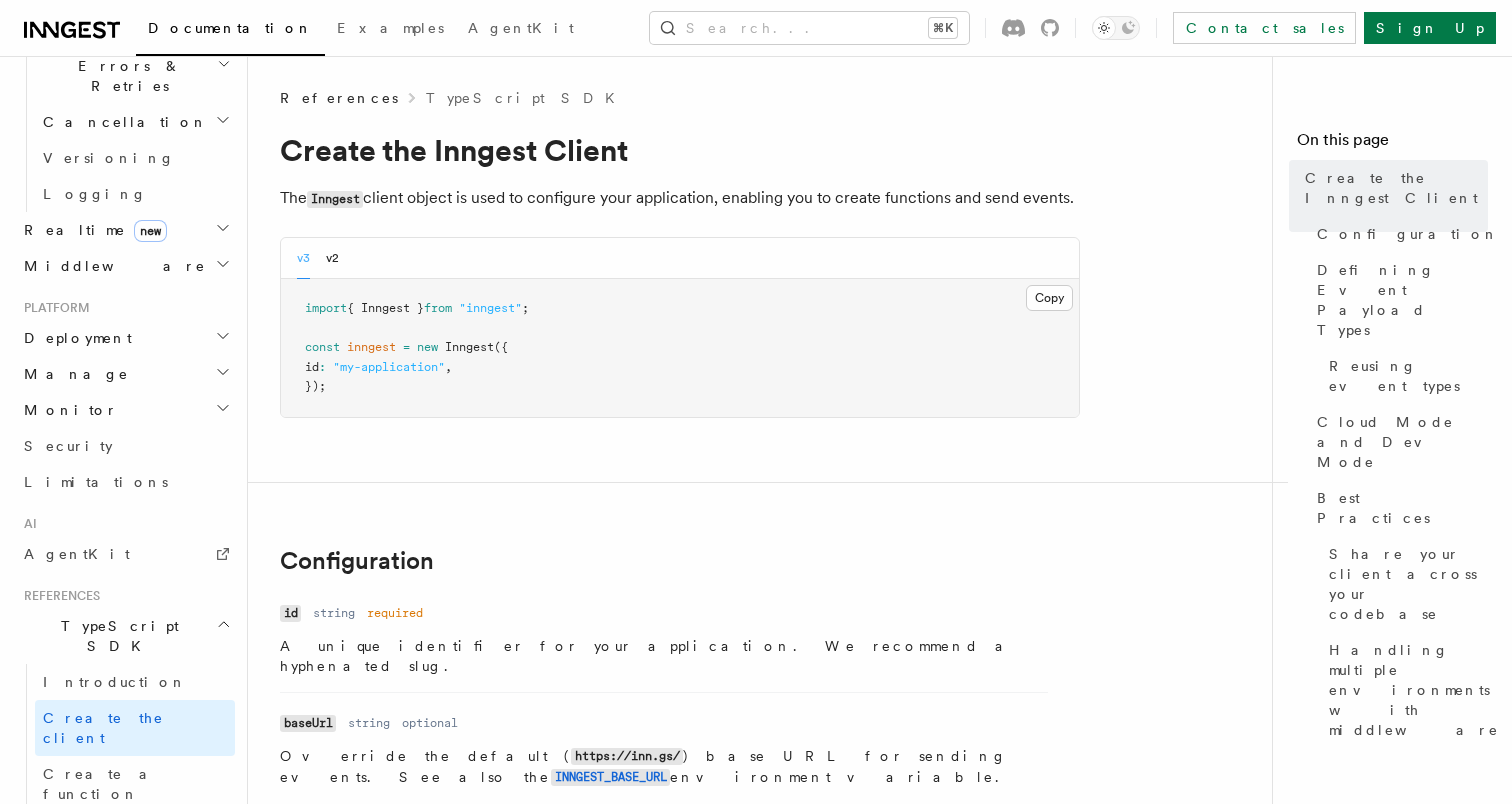click on "import  { Inngest }  from   "inngest" ;
const   inngest   =   new   Inngest ({
id :   "my-application" ,
});" at bounding box center (680, 348) 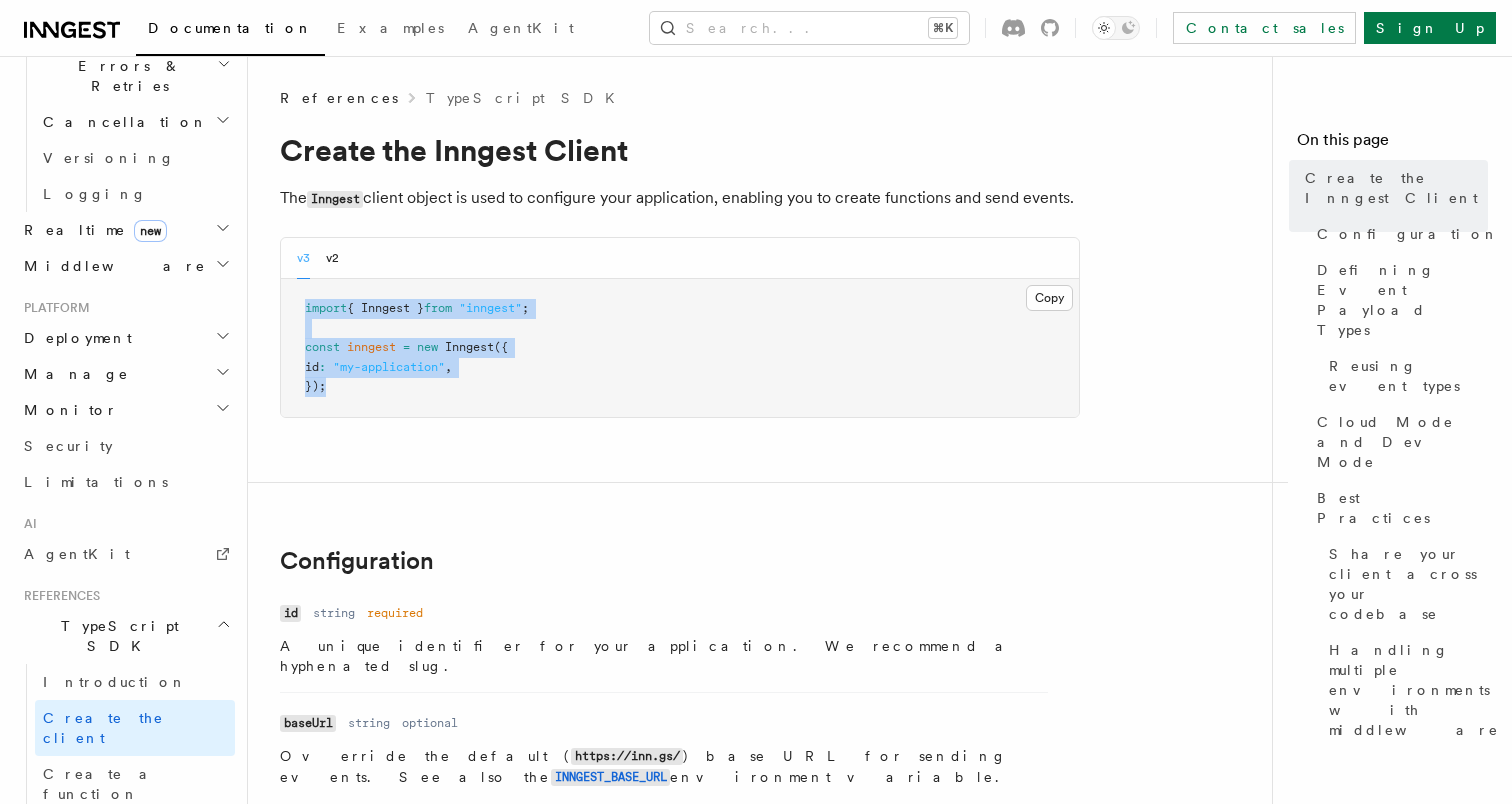 drag, startPoint x: 340, startPoint y: 393, endPoint x: 296, endPoint y: 316, distance: 88.68484 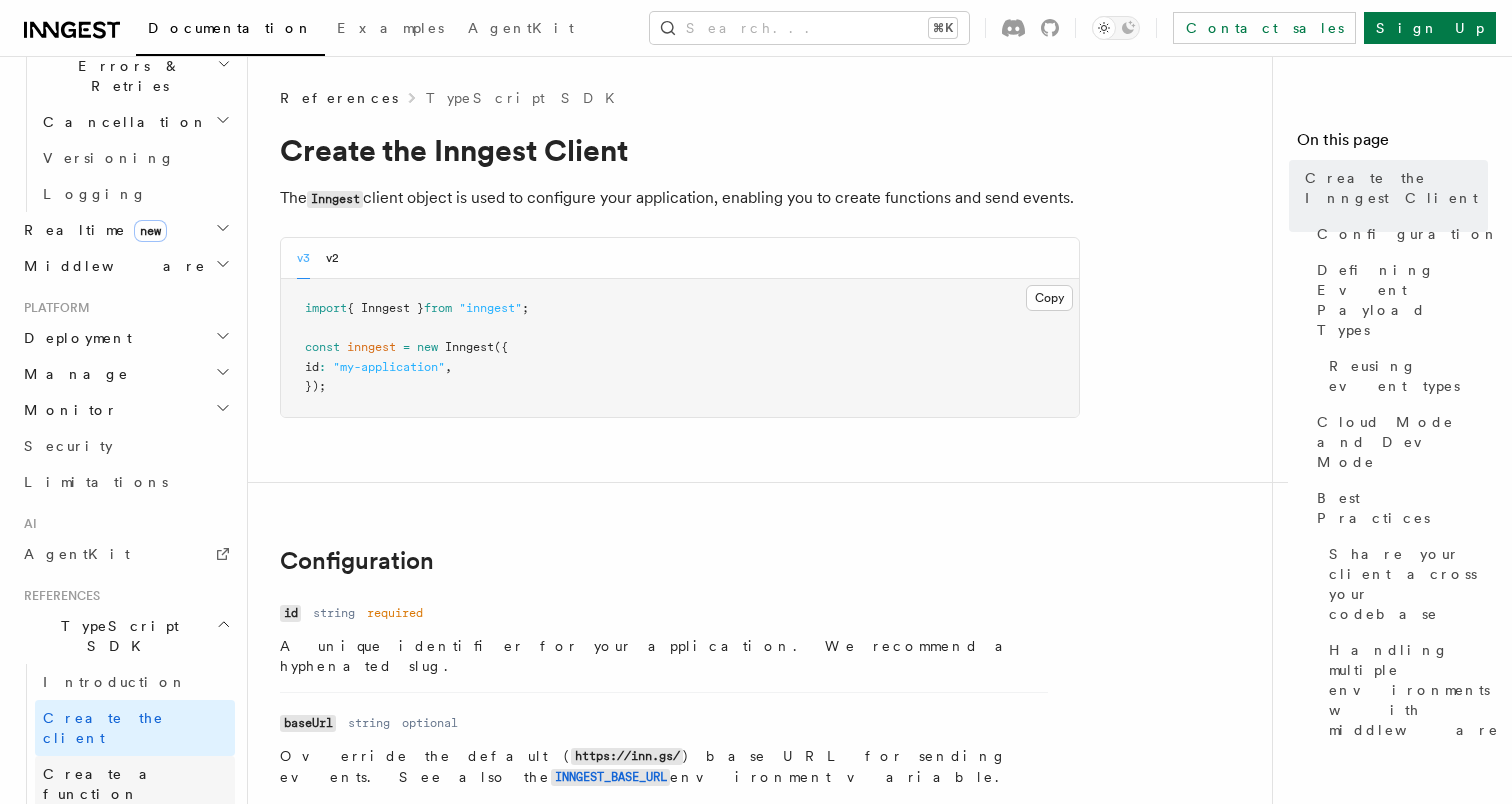 click on "Create a function" at bounding box center [102, 784] 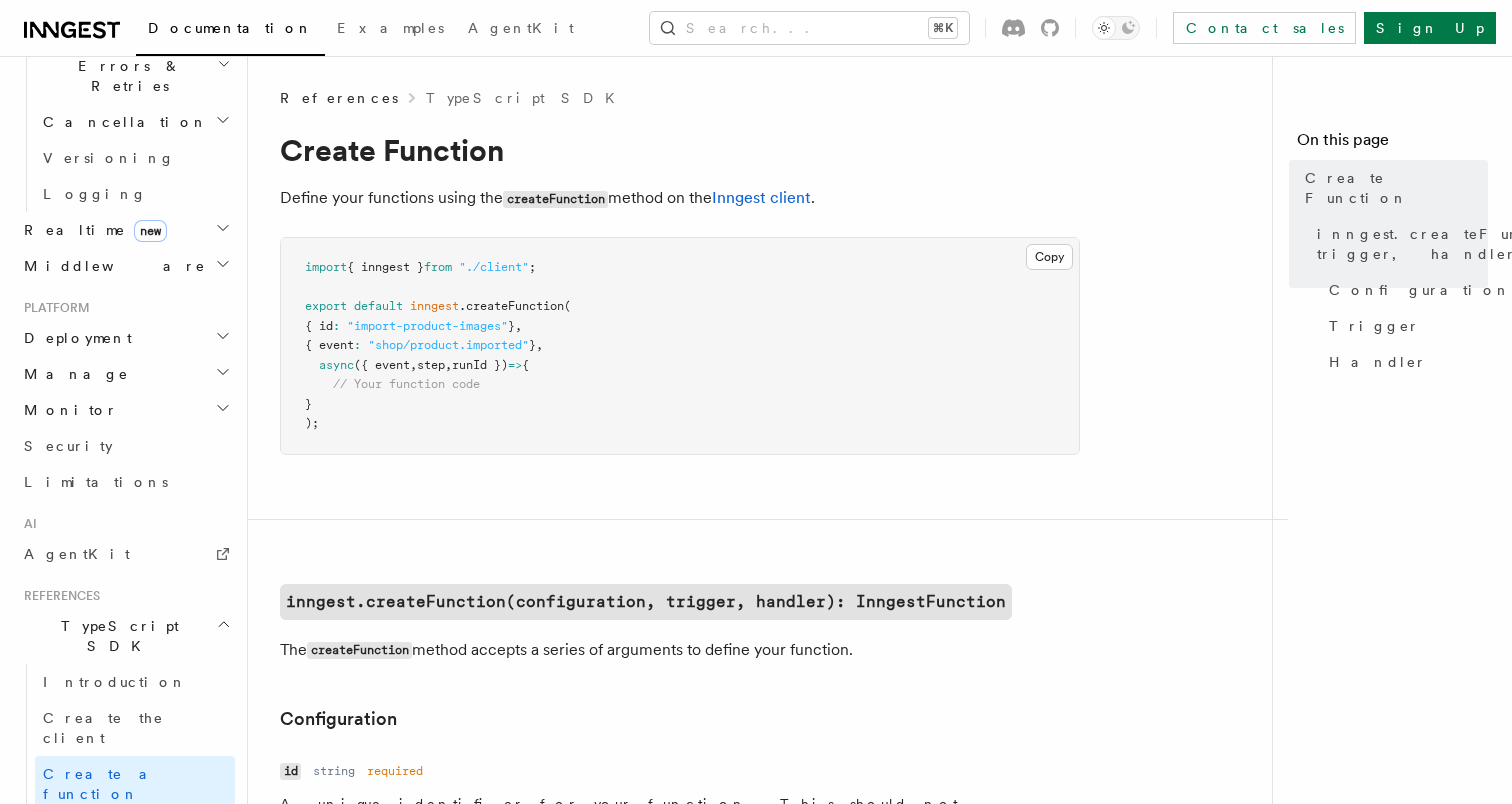 click on ".createFunction" at bounding box center (511, 306) 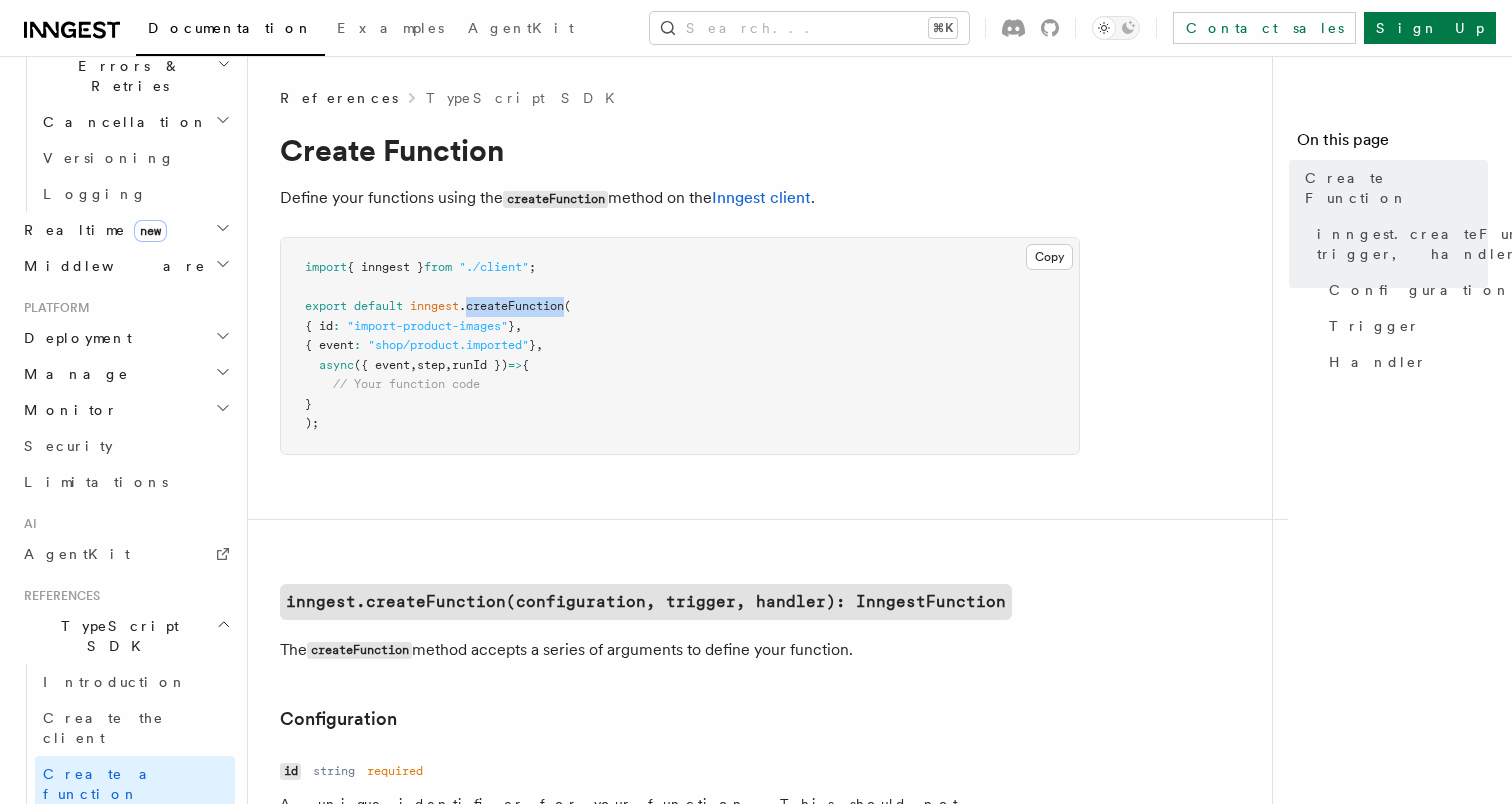 click on ".createFunction" at bounding box center [511, 306] 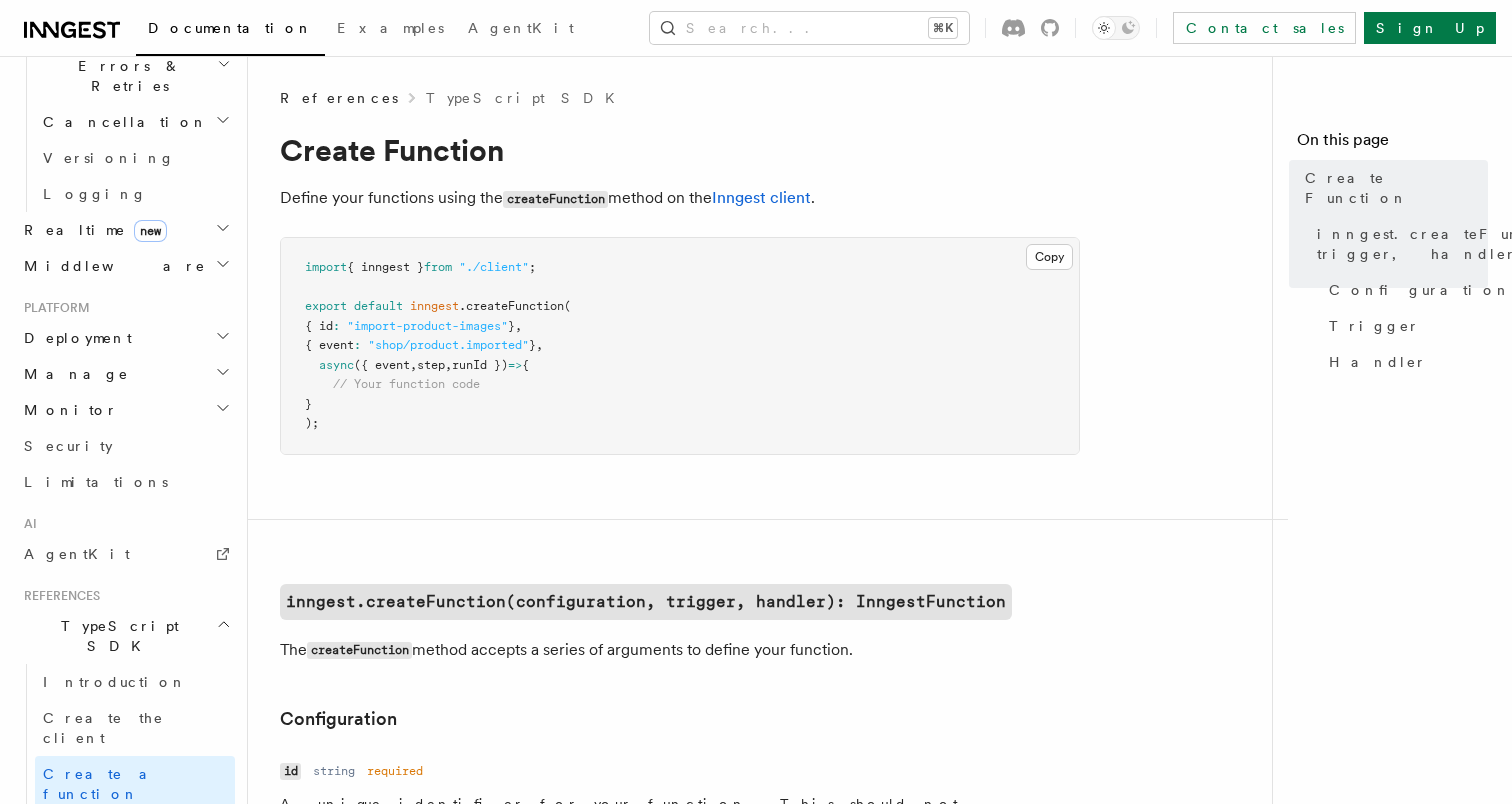 click on ""shop/product.imported"" at bounding box center (448, 345) 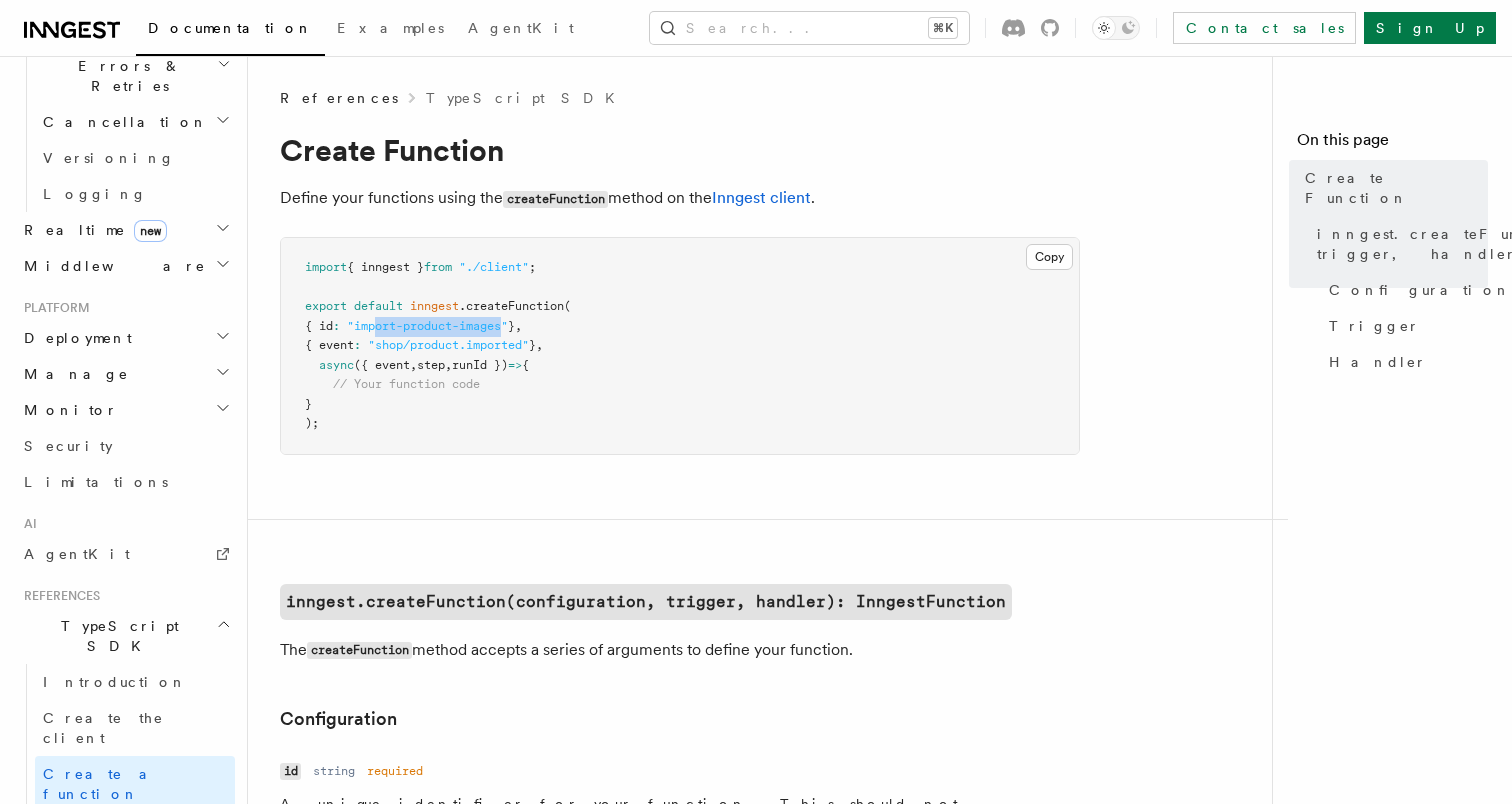 drag, startPoint x: 388, startPoint y: 328, endPoint x: 519, endPoint y: 320, distance: 131.24405 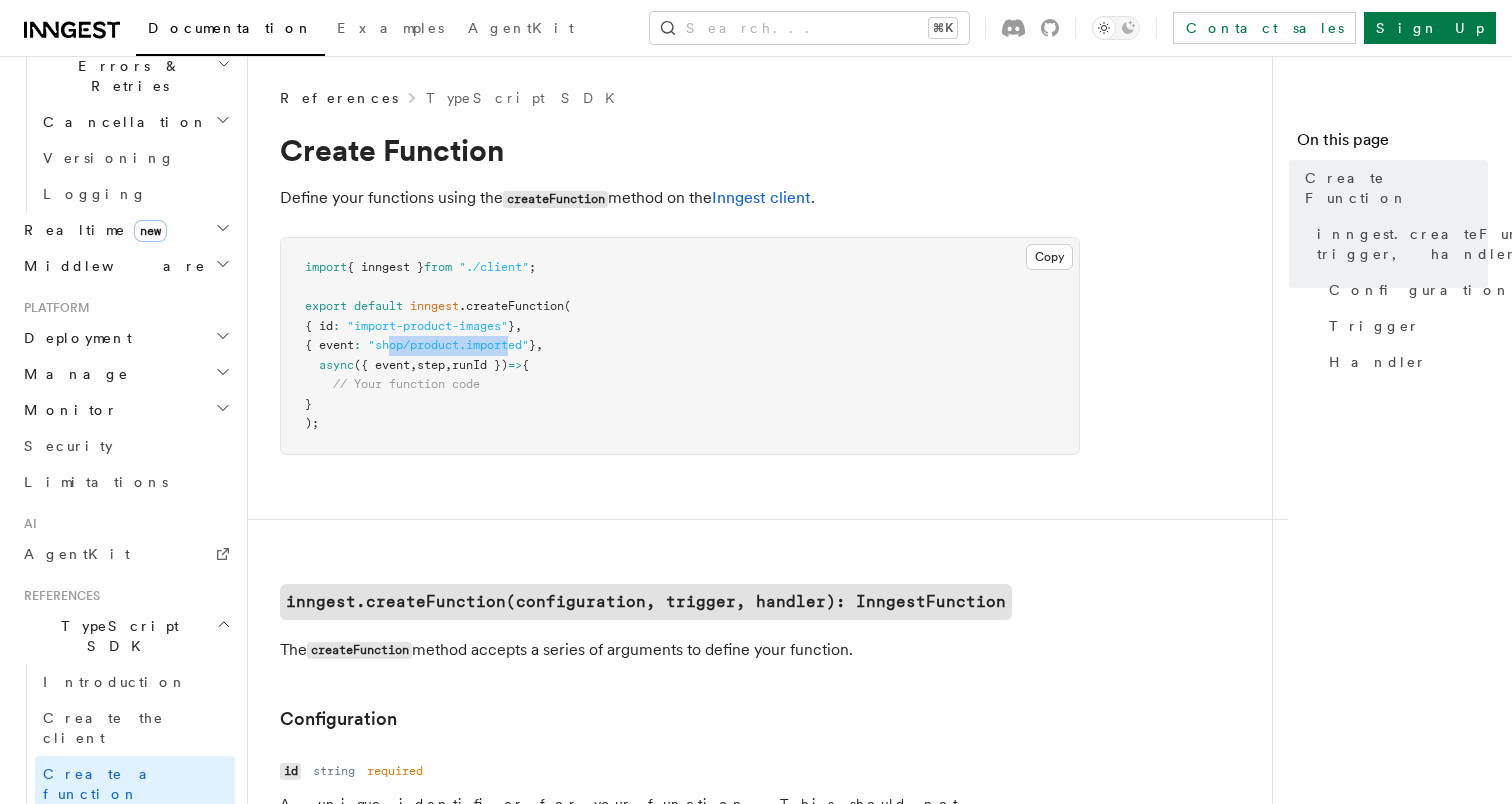drag, startPoint x: 403, startPoint y: 350, endPoint x: 528, endPoint y: 344, distance: 125.14392 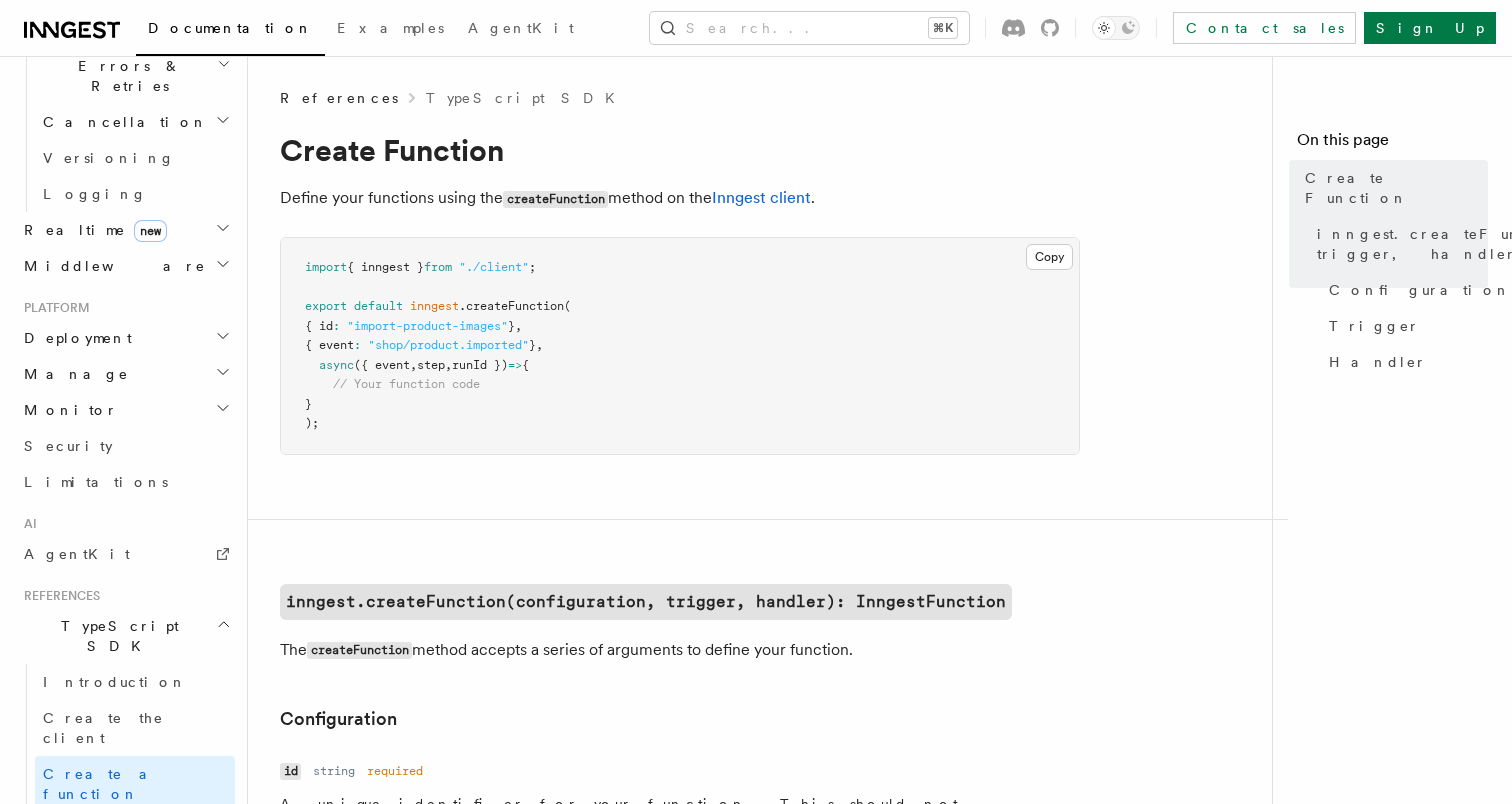 click on "Send events" at bounding box center [135, 830] 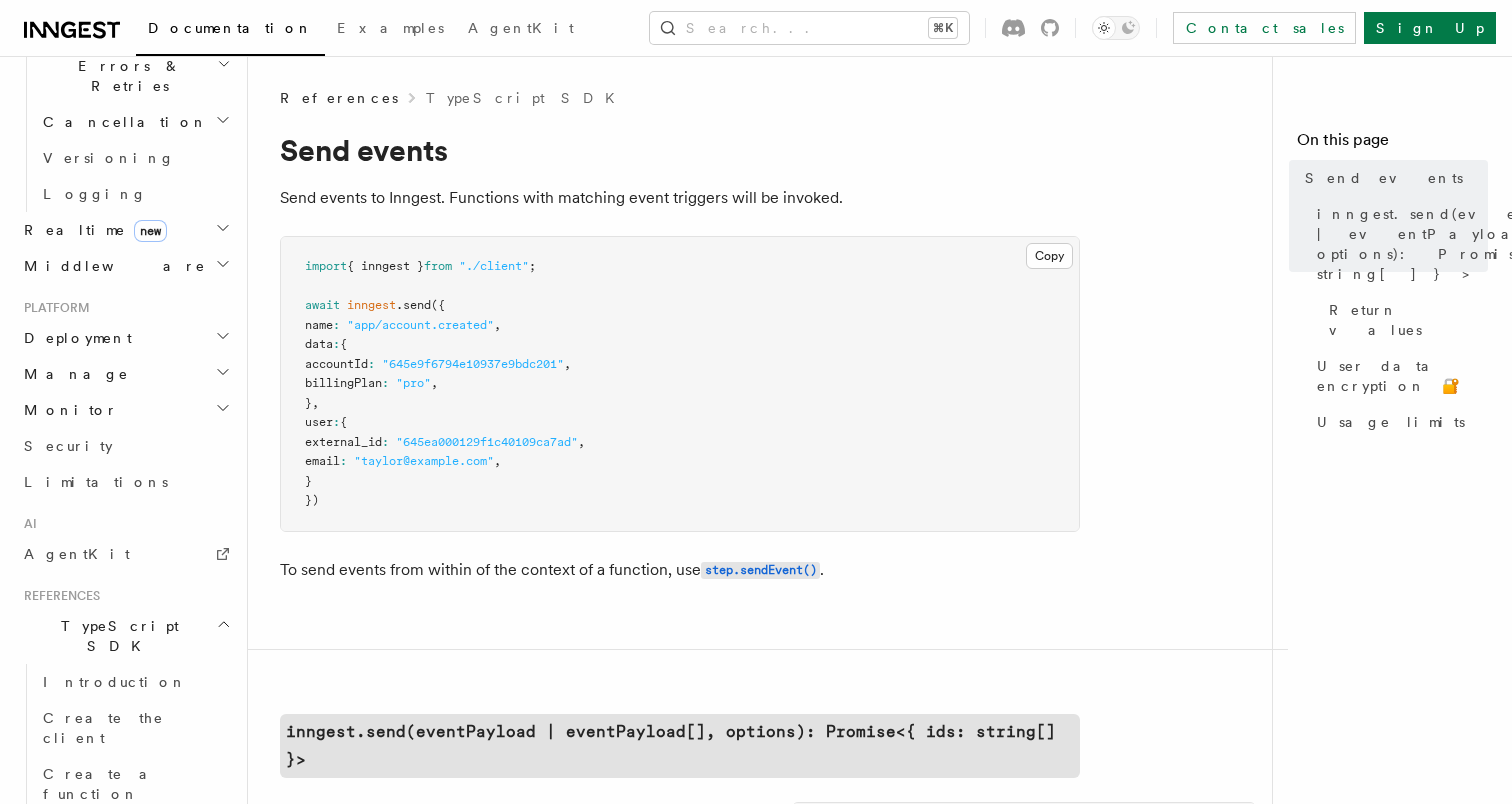 click on "Errors" at bounding box center (135, 866) 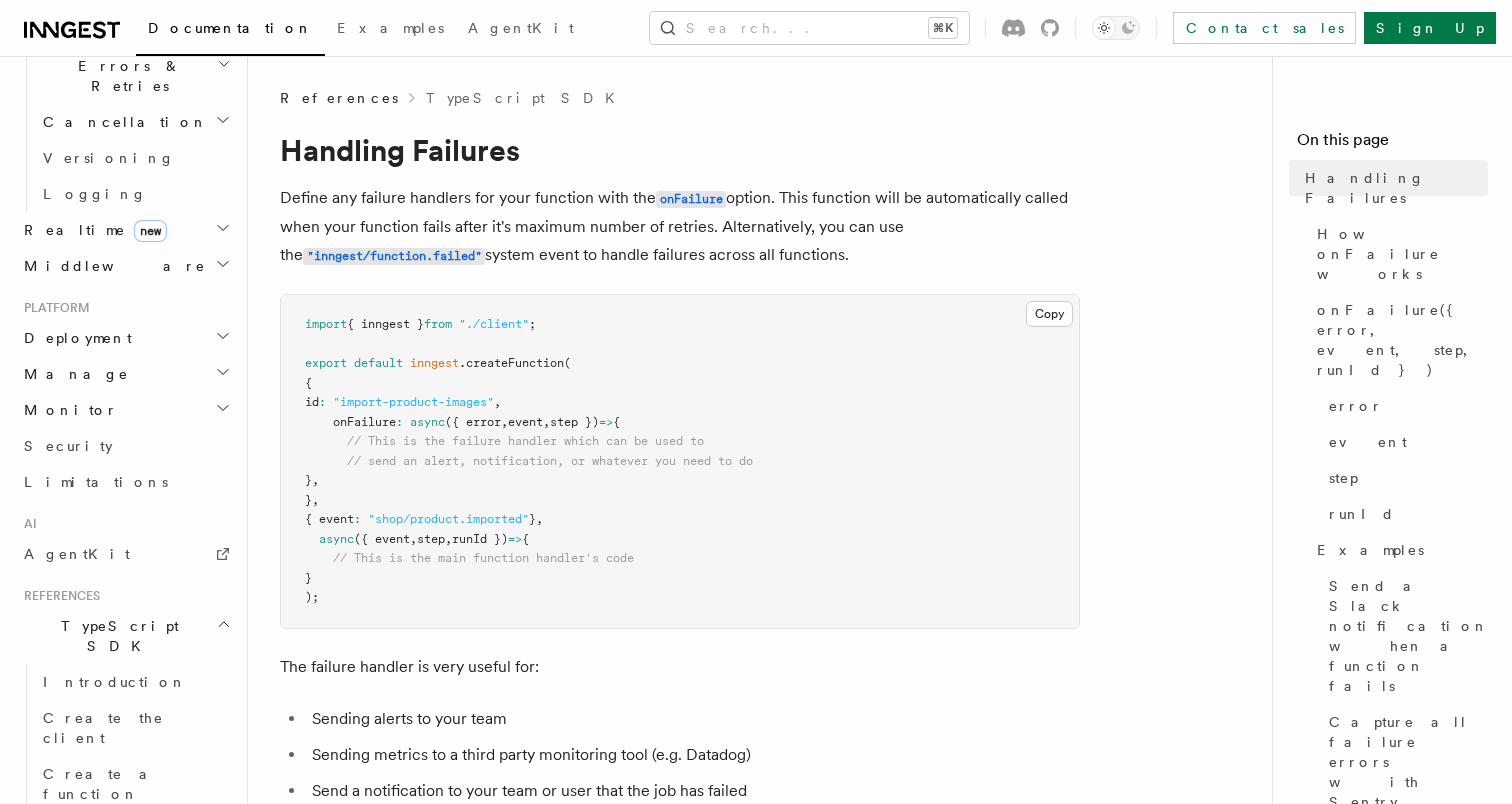 click on "Cancel on" at bounding box center (108, 958) 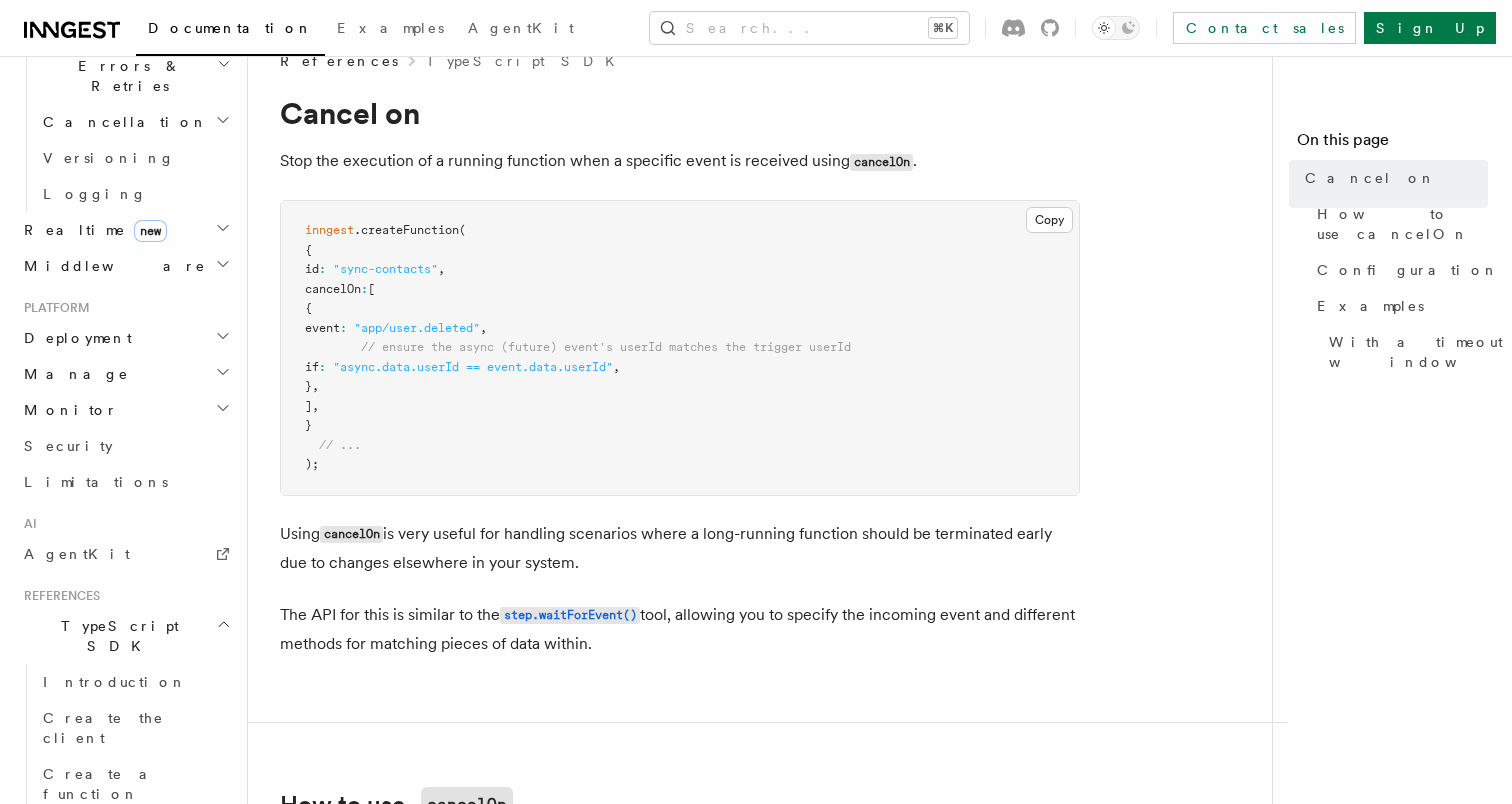 scroll, scrollTop: 44, scrollLeft: 0, axis: vertical 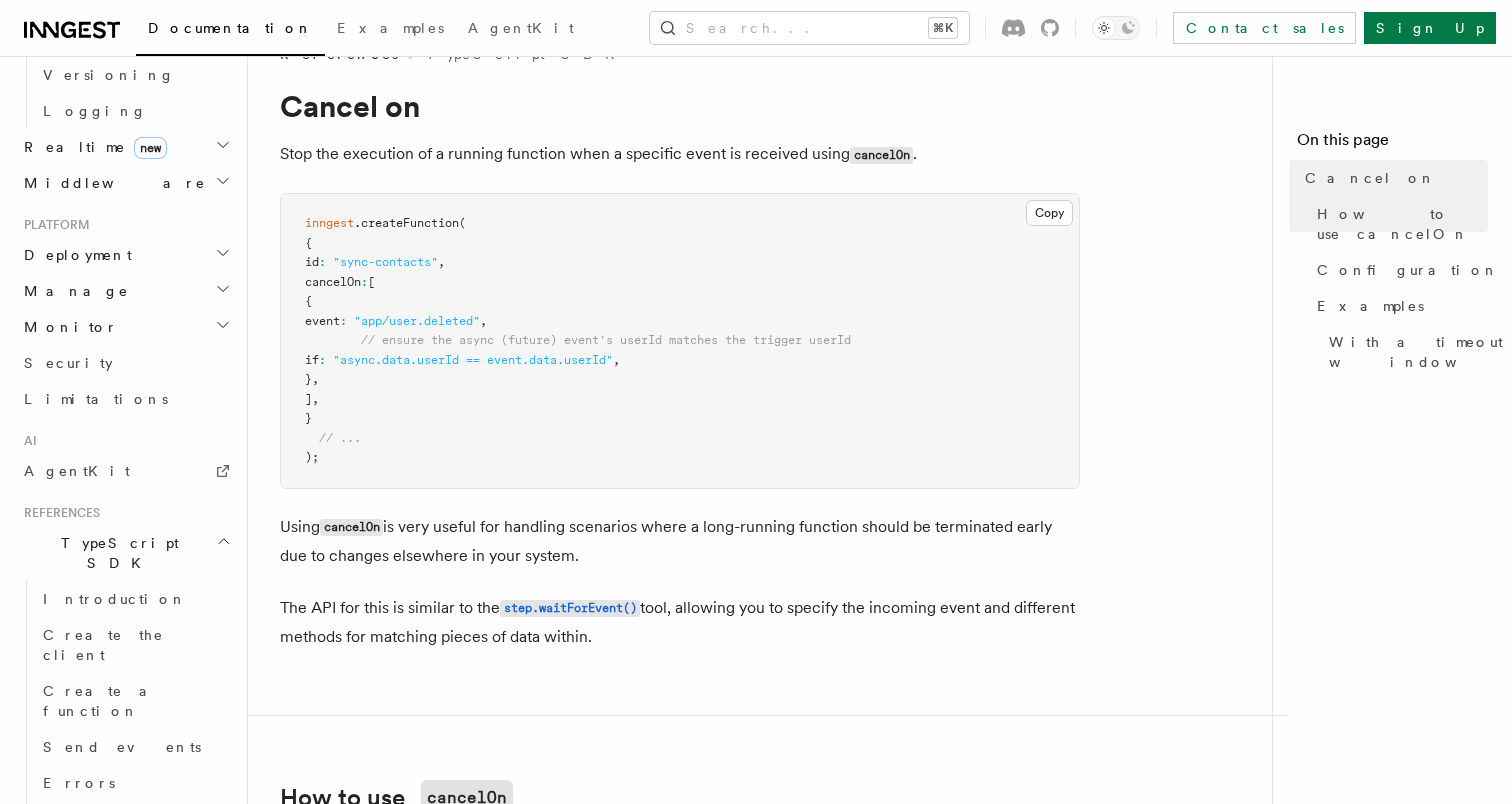 click on "Concurrency" at bounding box center [109, 911] 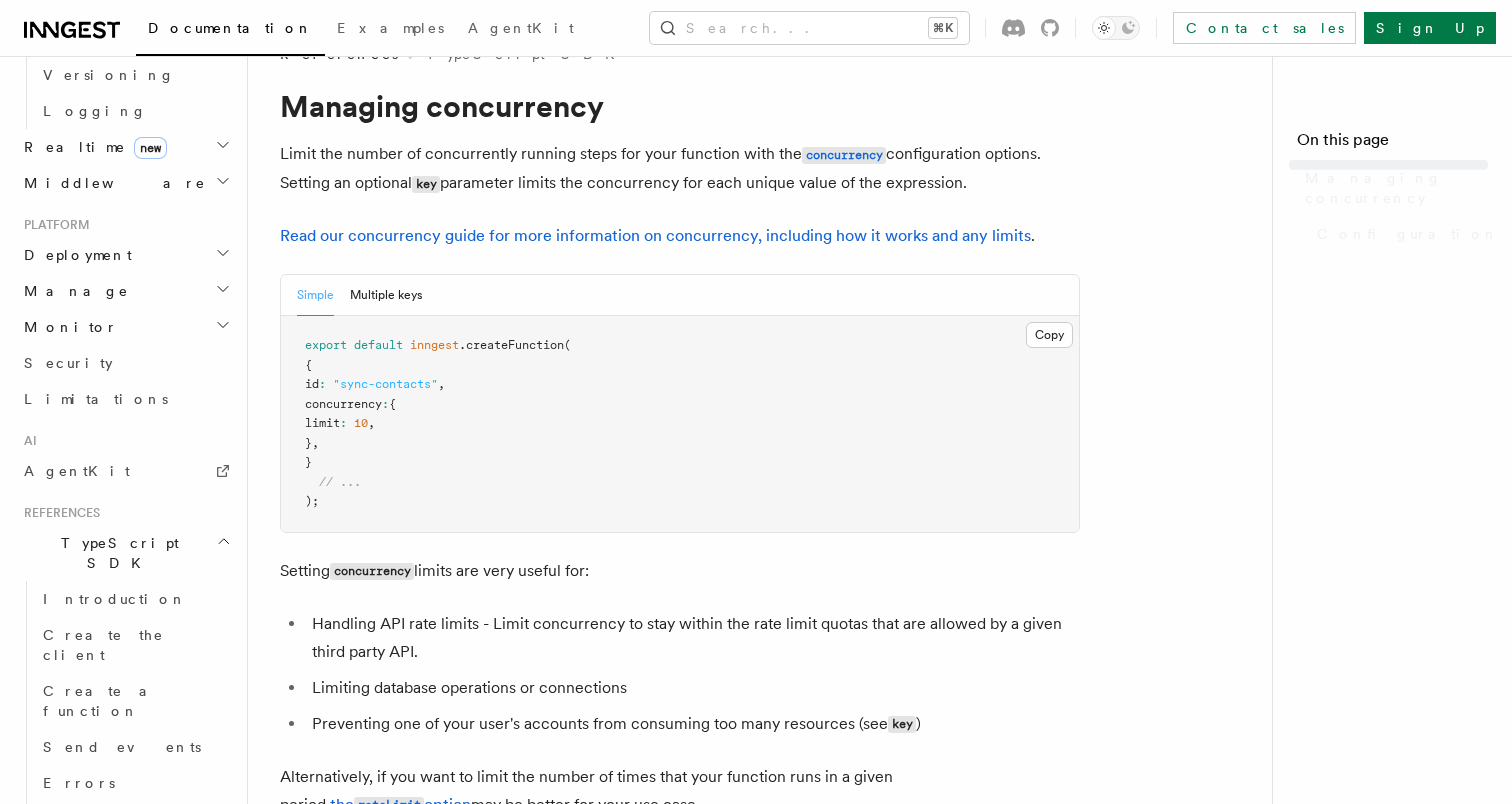 scroll, scrollTop: 0, scrollLeft: 0, axis: both 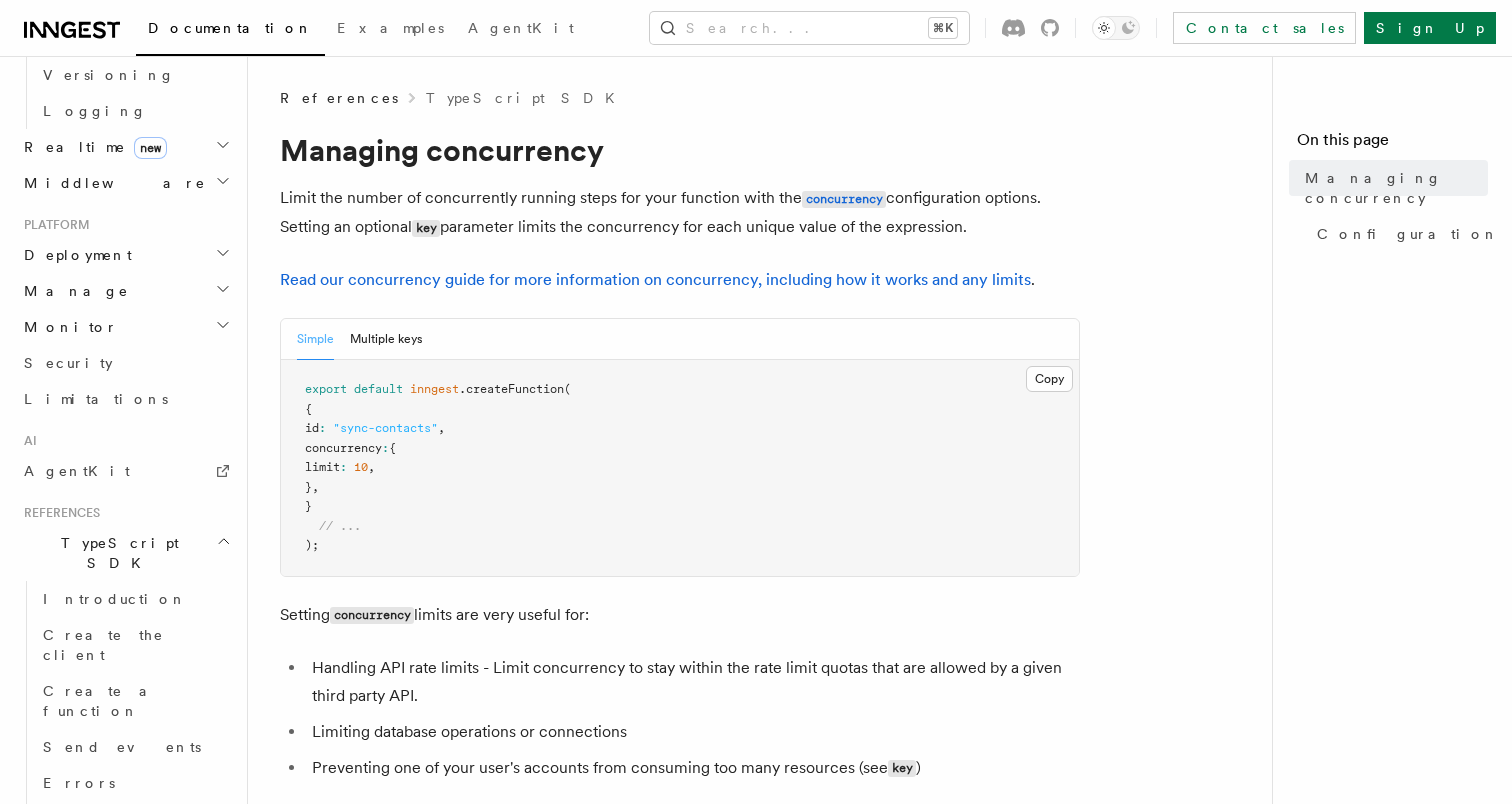 click on "Rate limit" at bounding box center [135, 947] 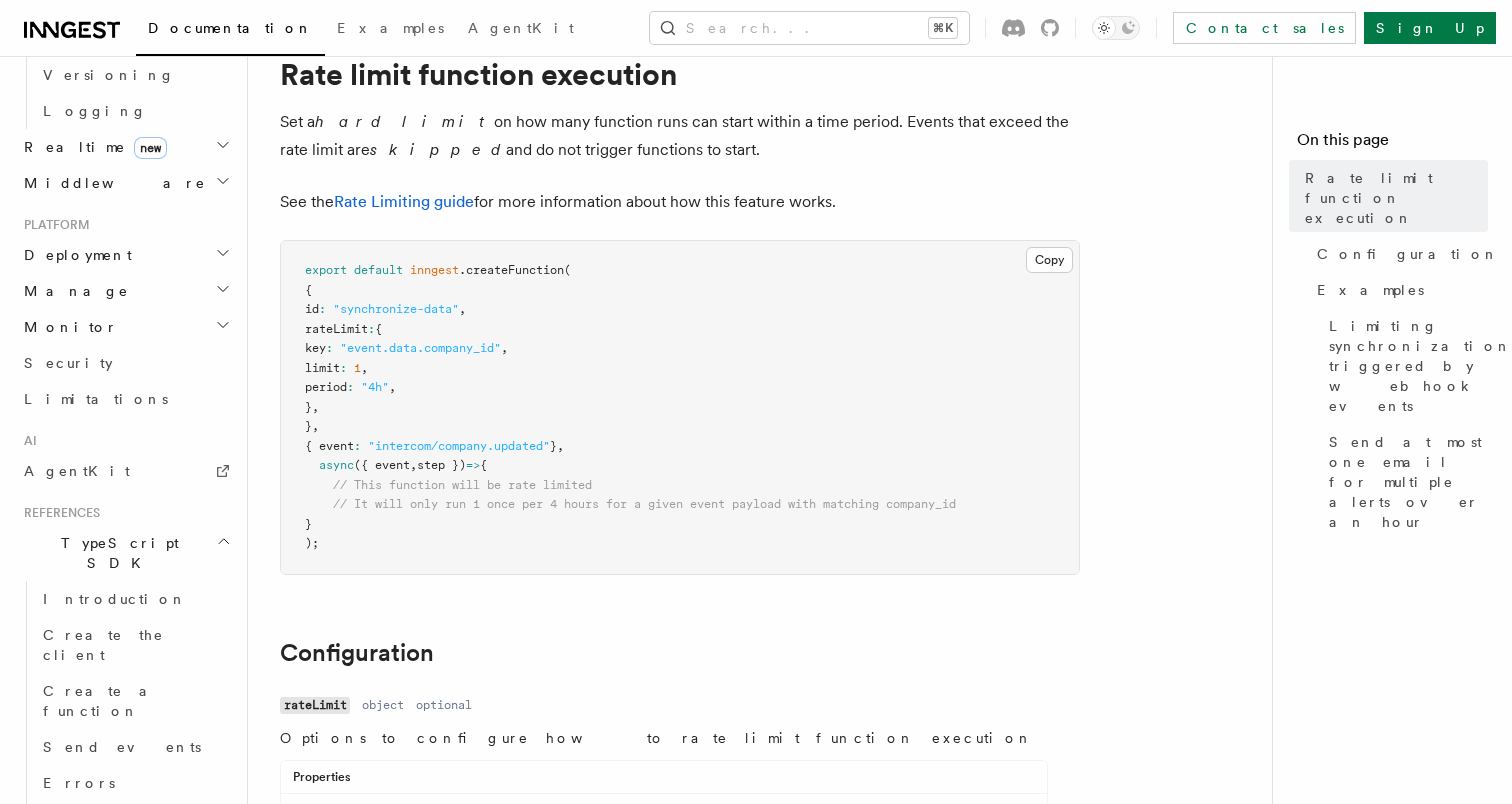 scroll, scrollTop: 77, scrollLeft: 0, axis: vertical 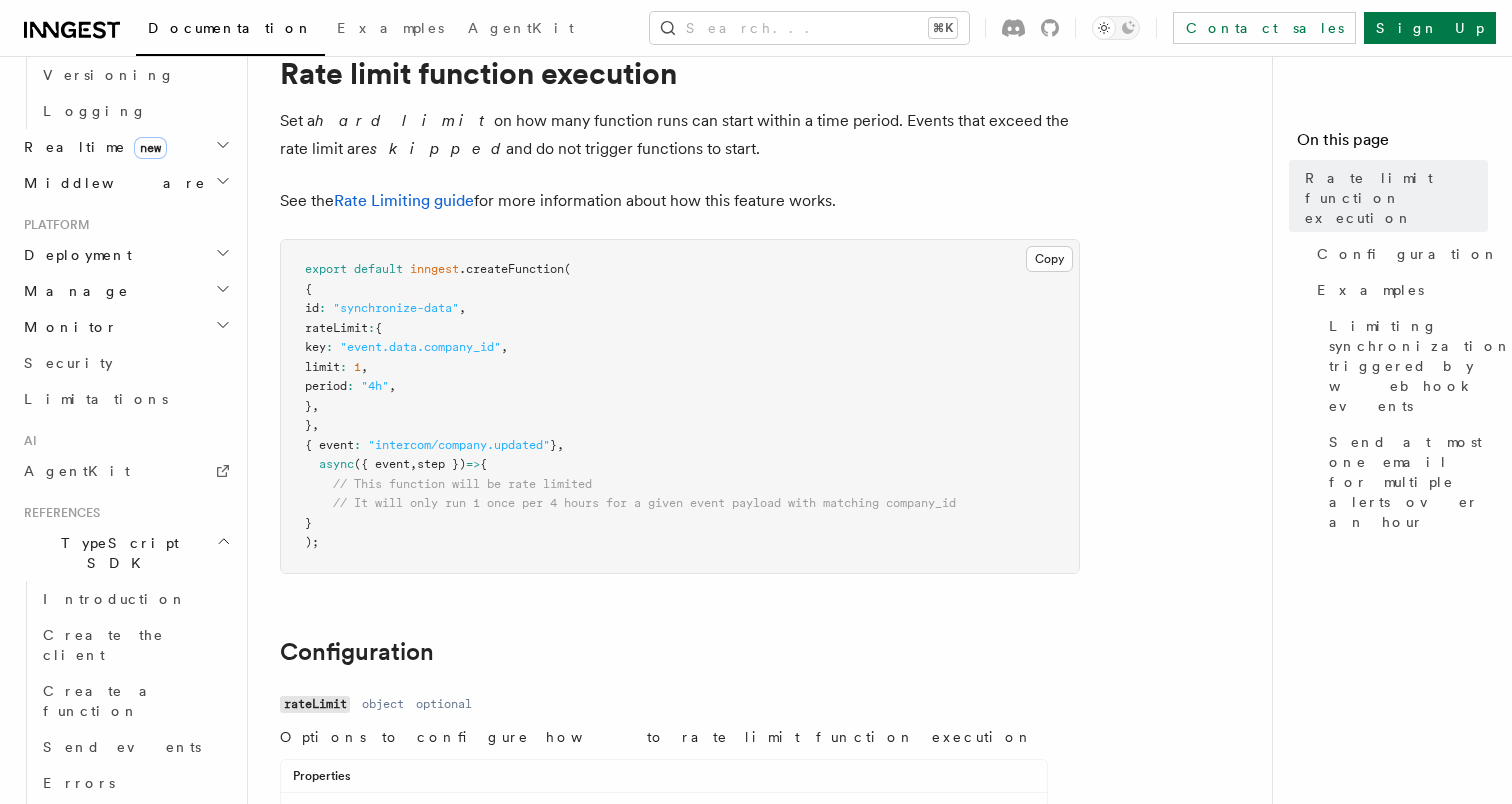 click on "Singleton" at bounding box center [100, 983] 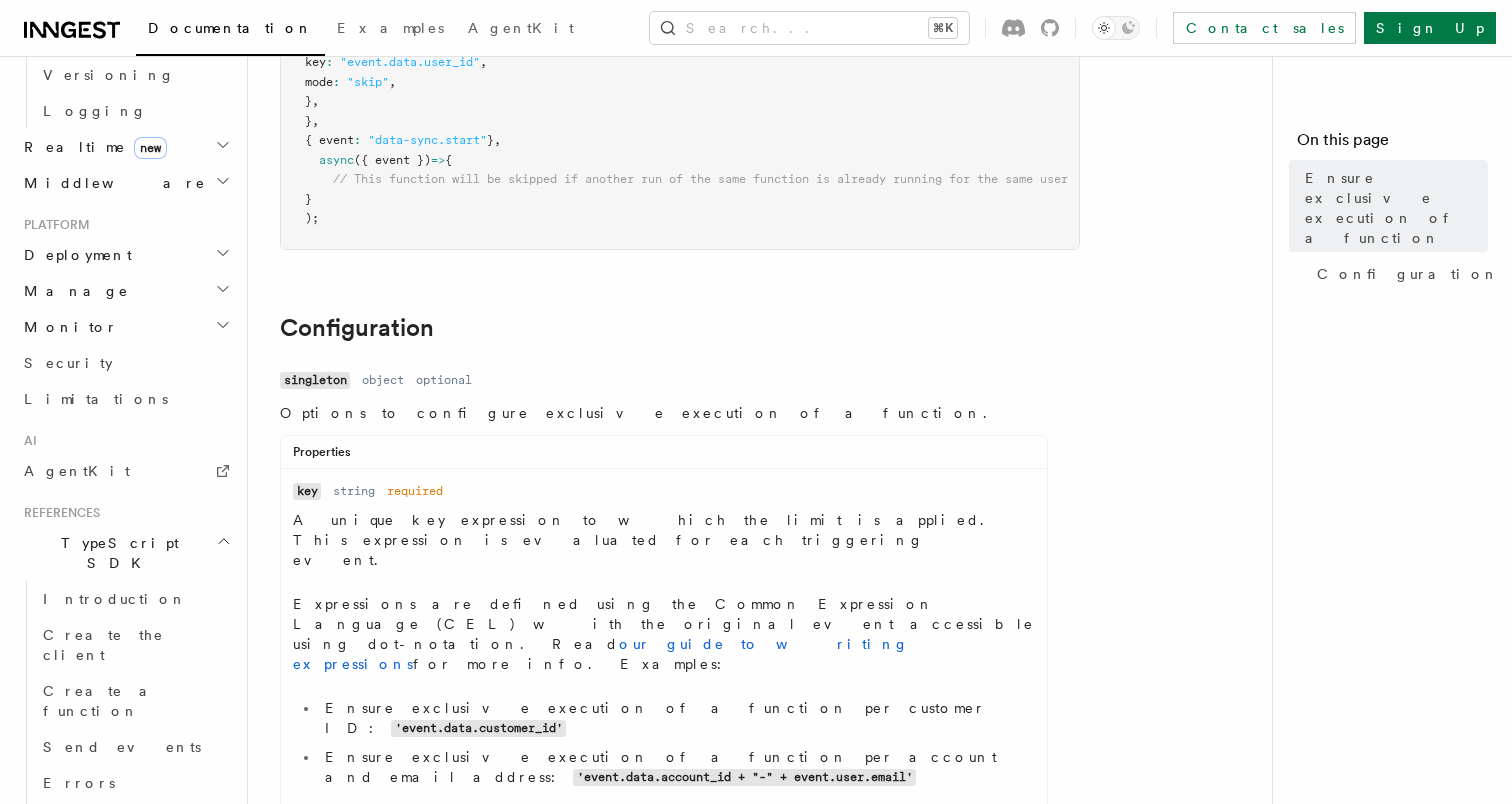 scroll, scrollTop: 372, scrollLeft: 0, axis: vertical 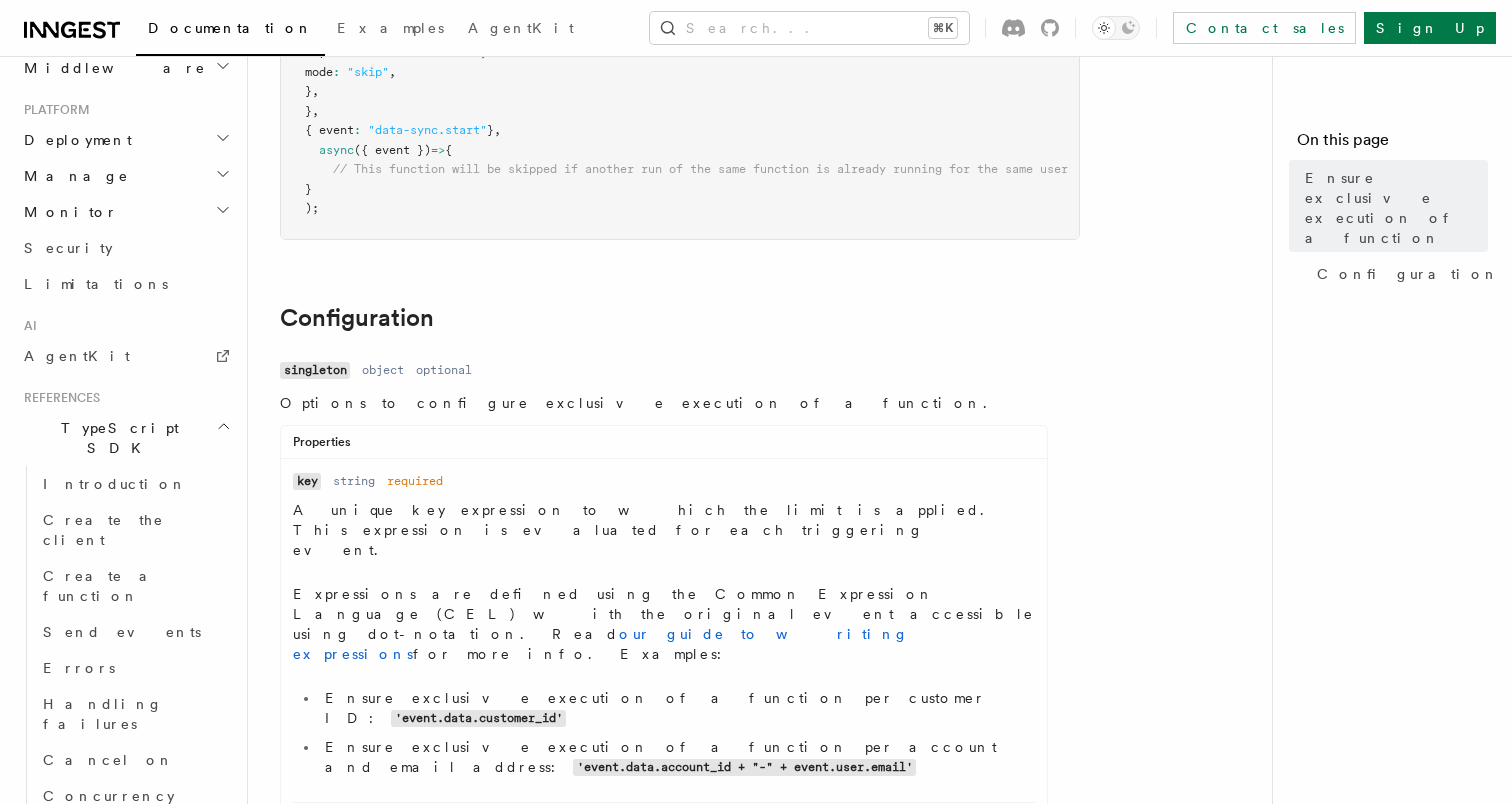 click on "Debounce" at bounding box center [135, 904] 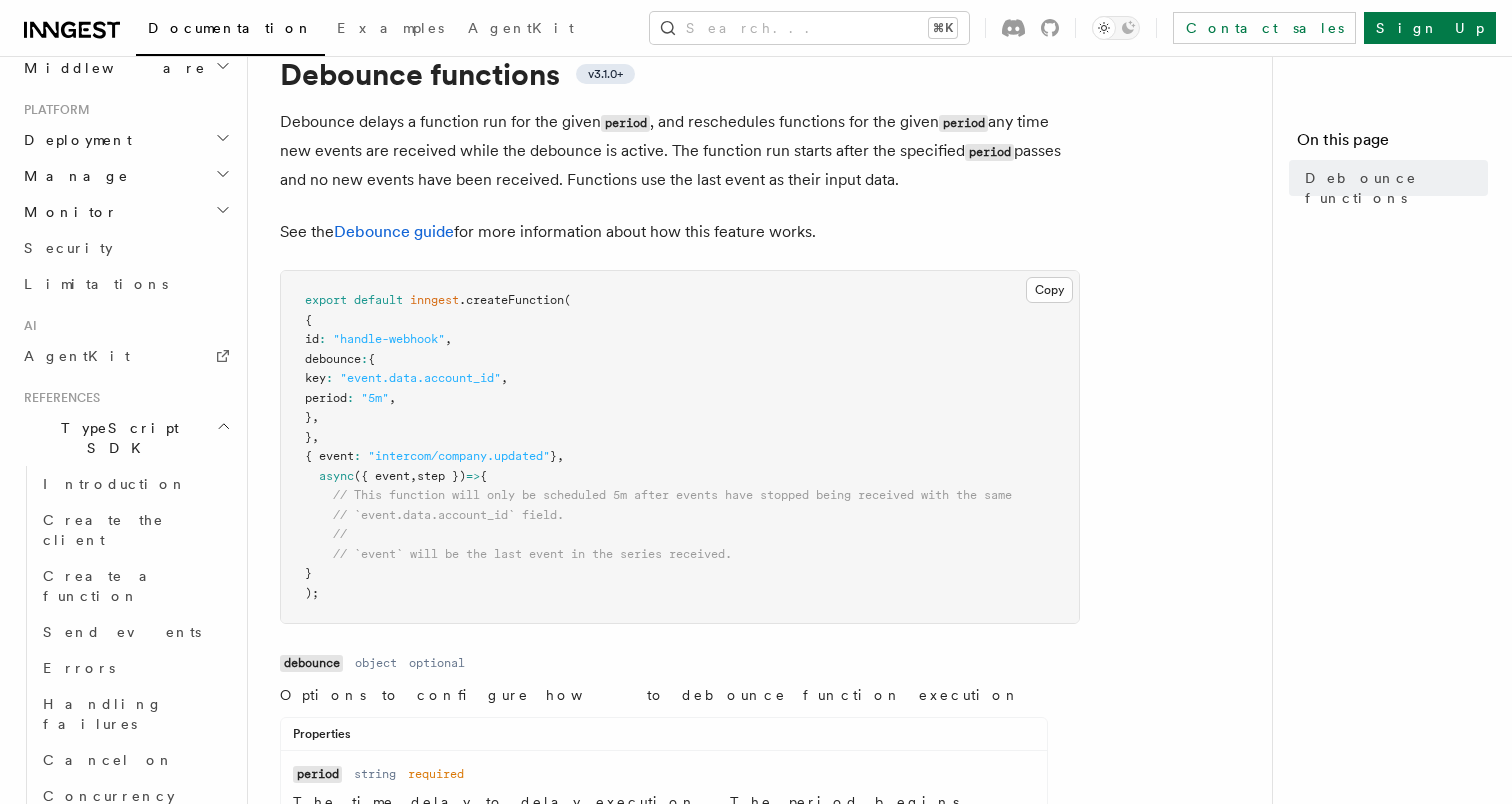 scroll, scrollTop: 107, scrollLeft: 0, axis: vertical 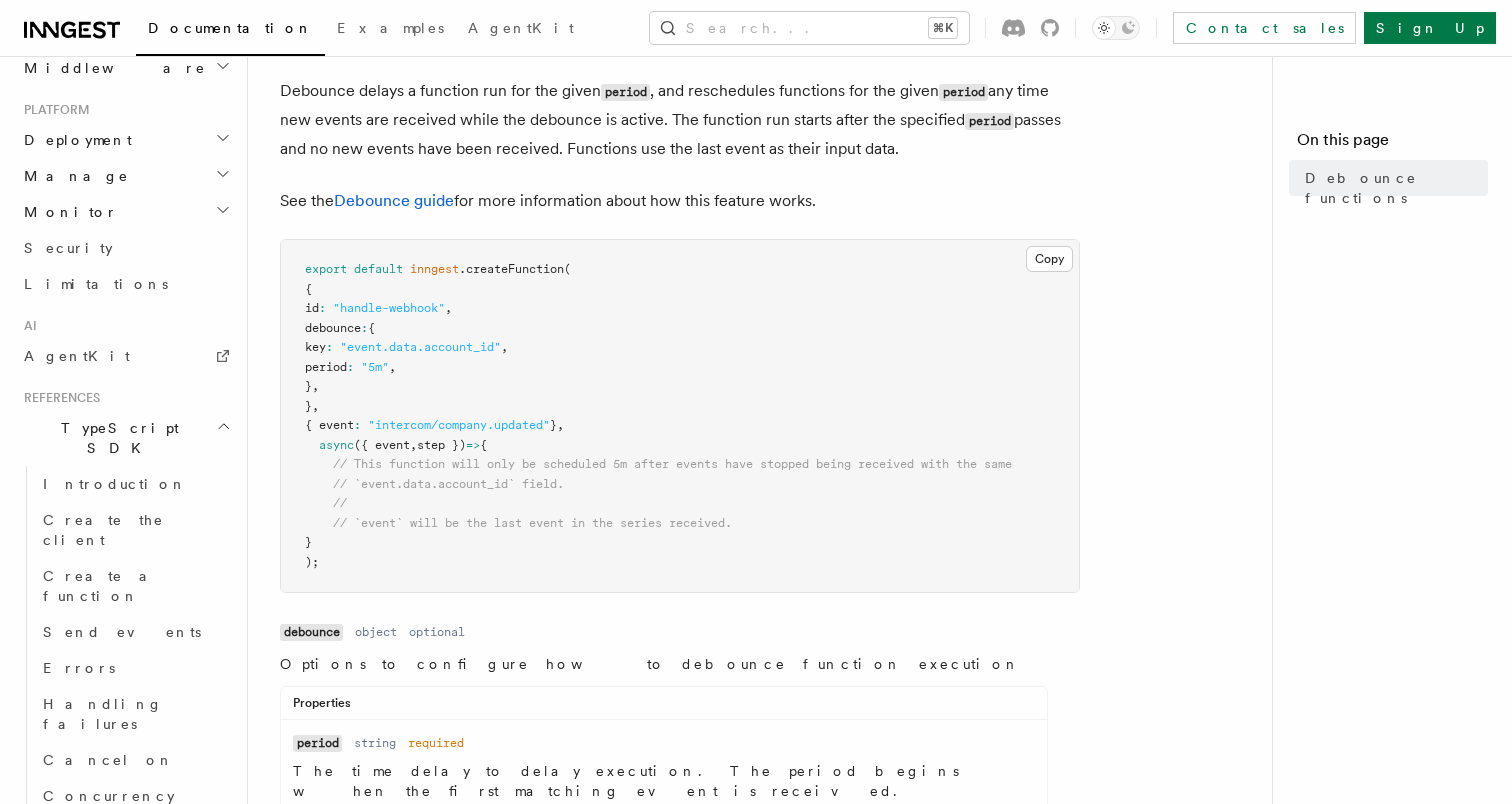 click on "Function run priority" at bounding box center (118, 950) 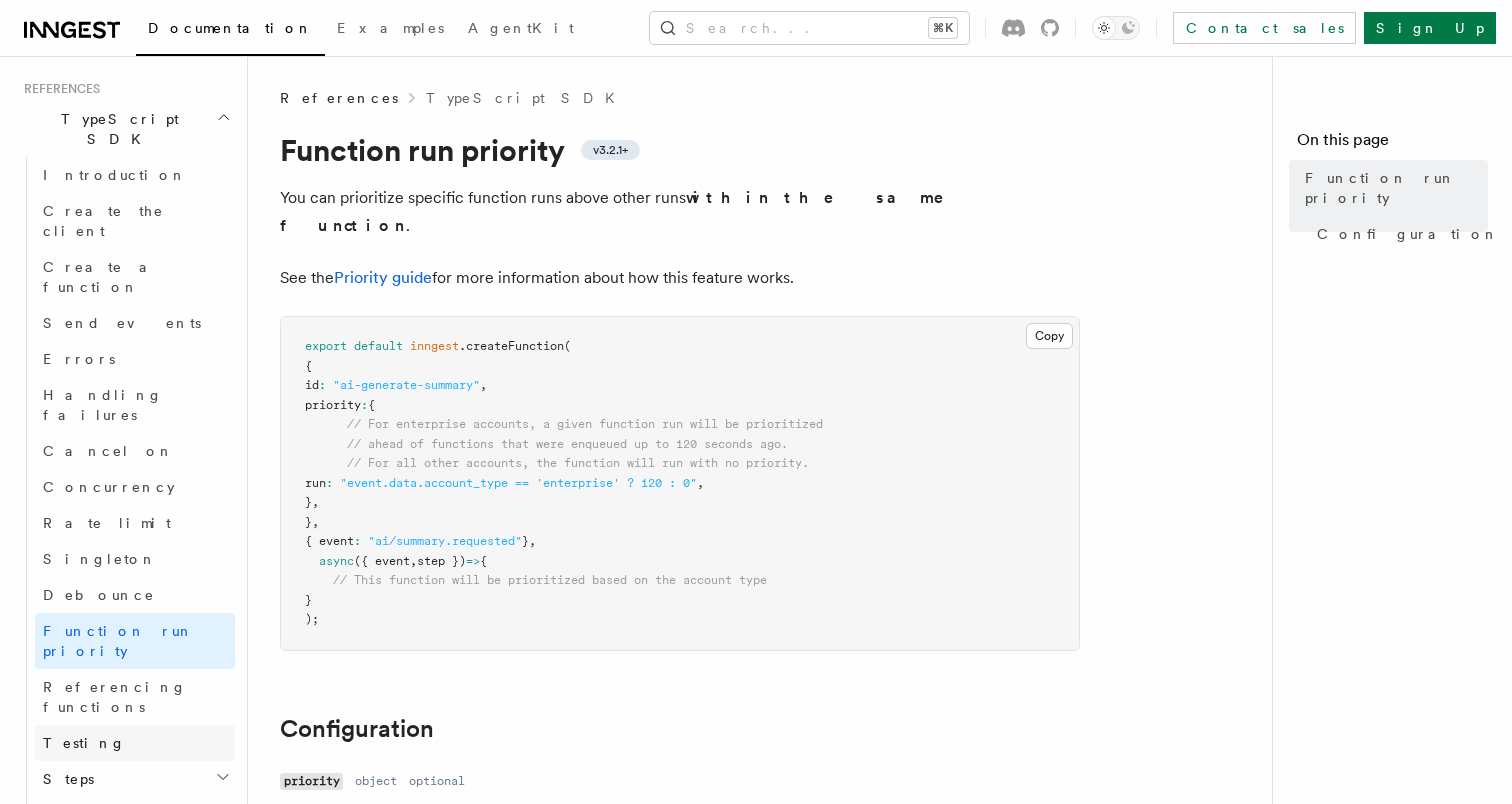 scroll, scrollTop: 1313, scrollLeft: 0, axis: vertical 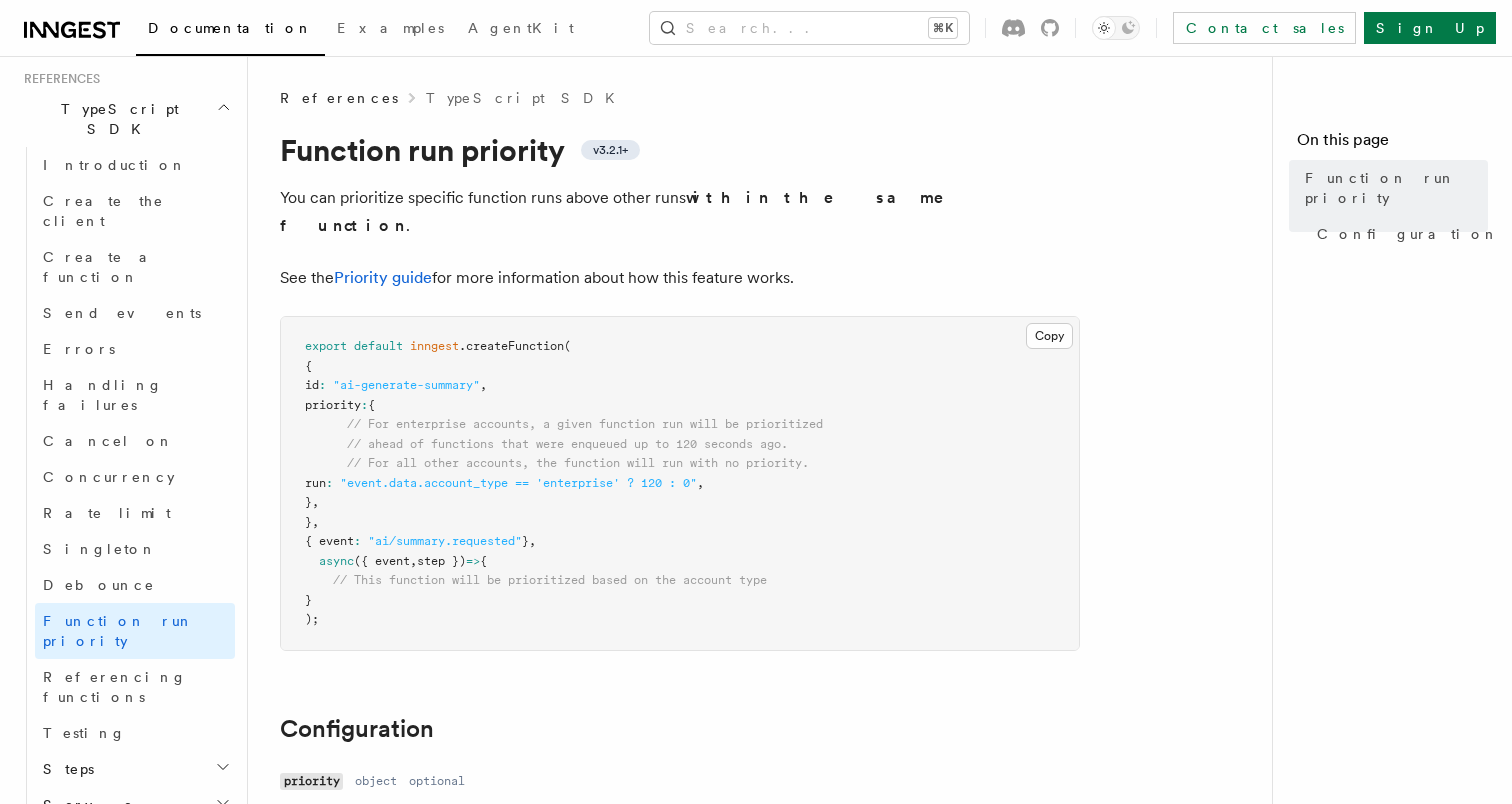 click on "Middleware" at bounding box center [135, 841] 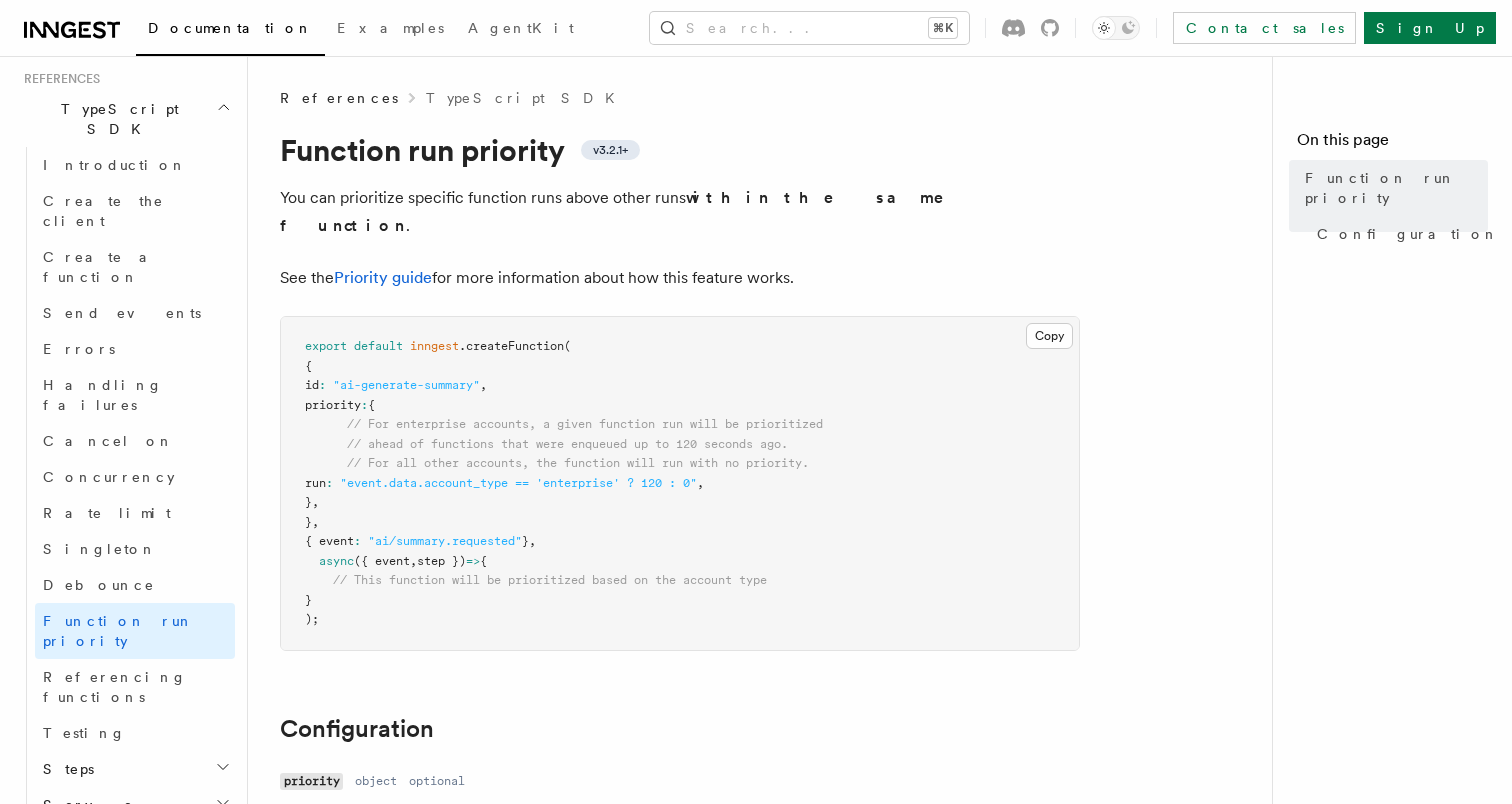 click on "Lifecycle" at bounding box center [144, 877] 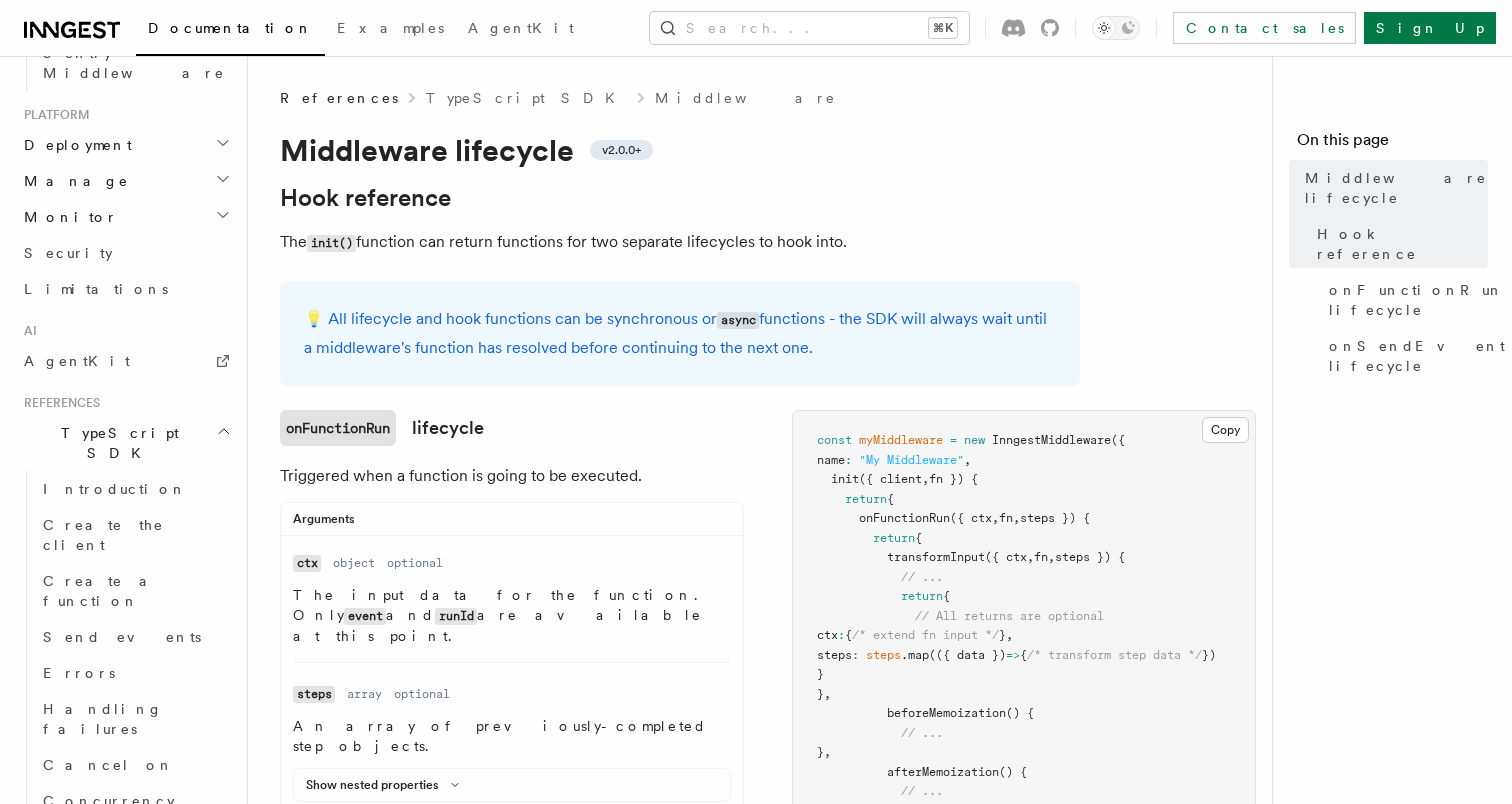click on "Function run priority" at bounding box center [118, 955] 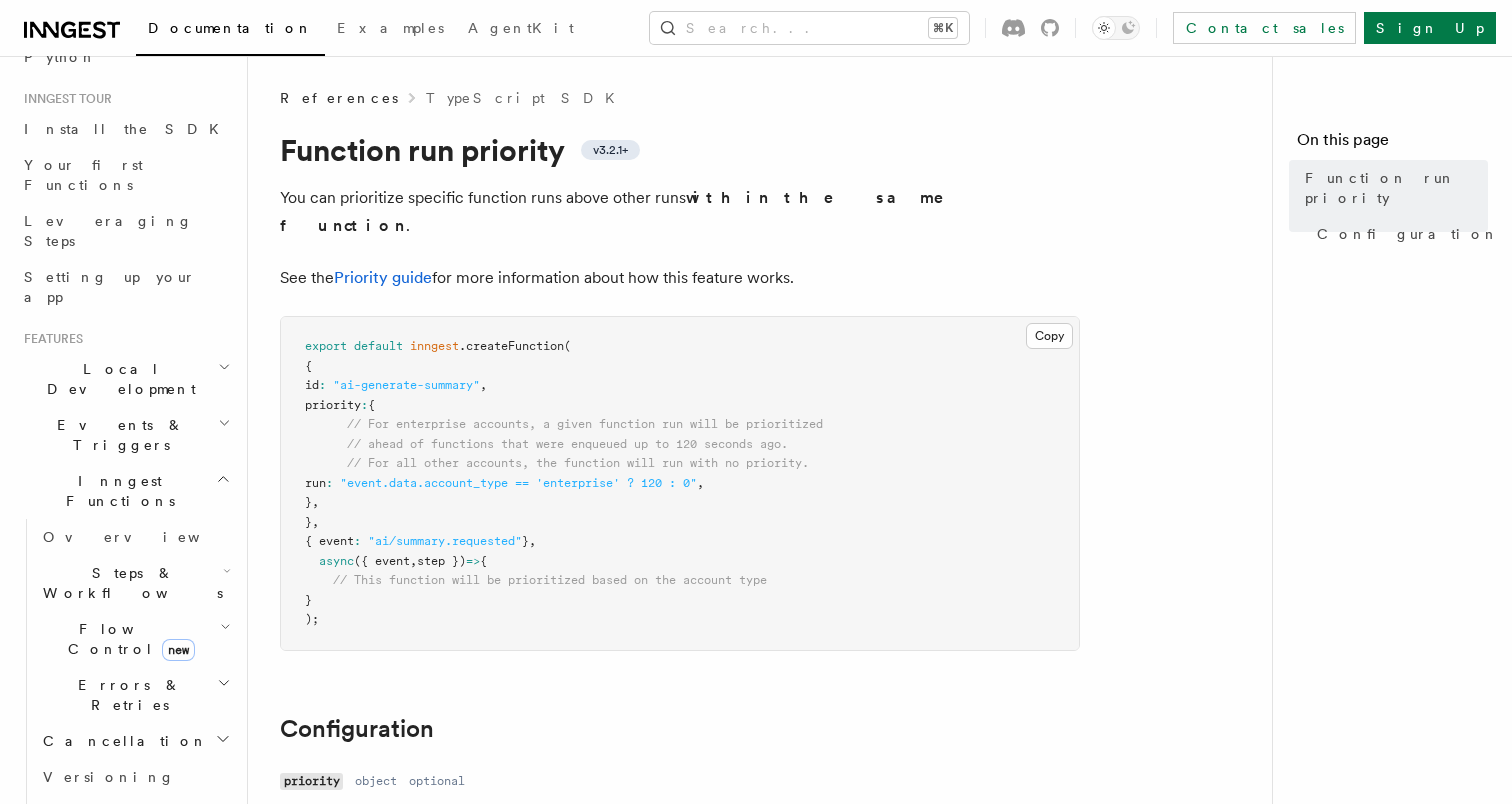 scroll, scrollTop: 0, scrollLeft: 0, axis: both 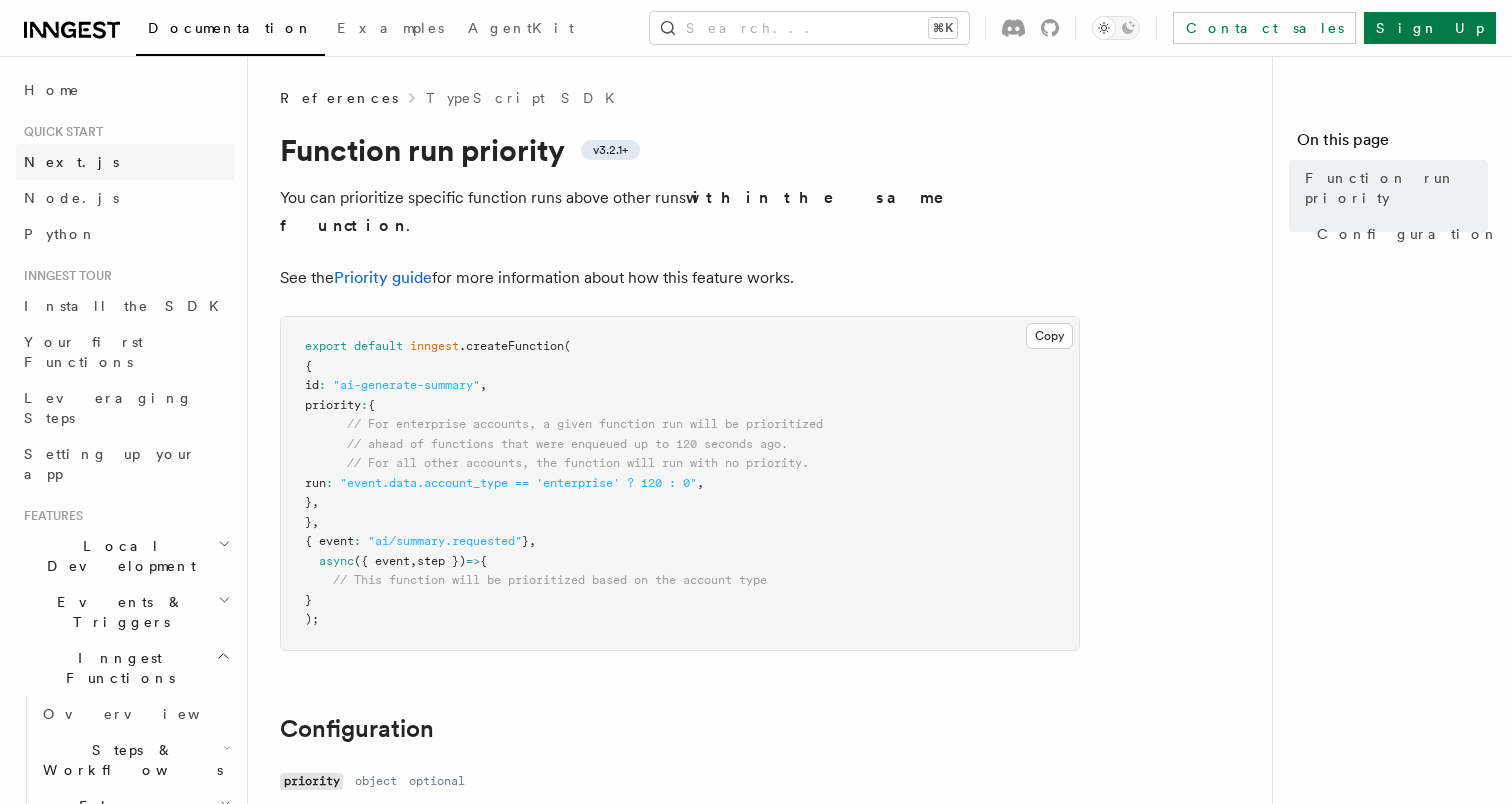 click on "Next.js" at bounding box center [125, 162] 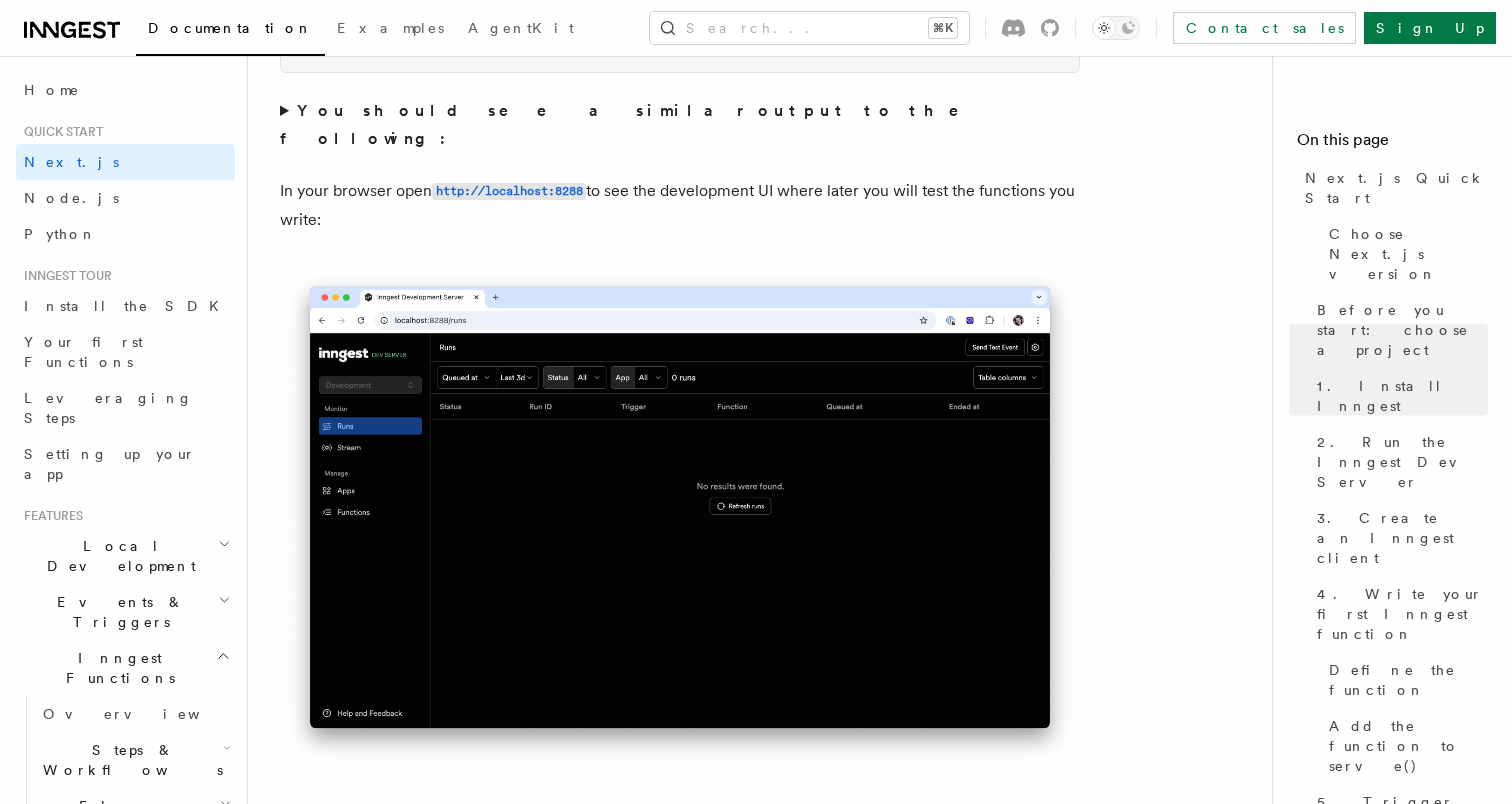scroll, scrollTop: 1633, scrollLeft: 0, axis: vertical 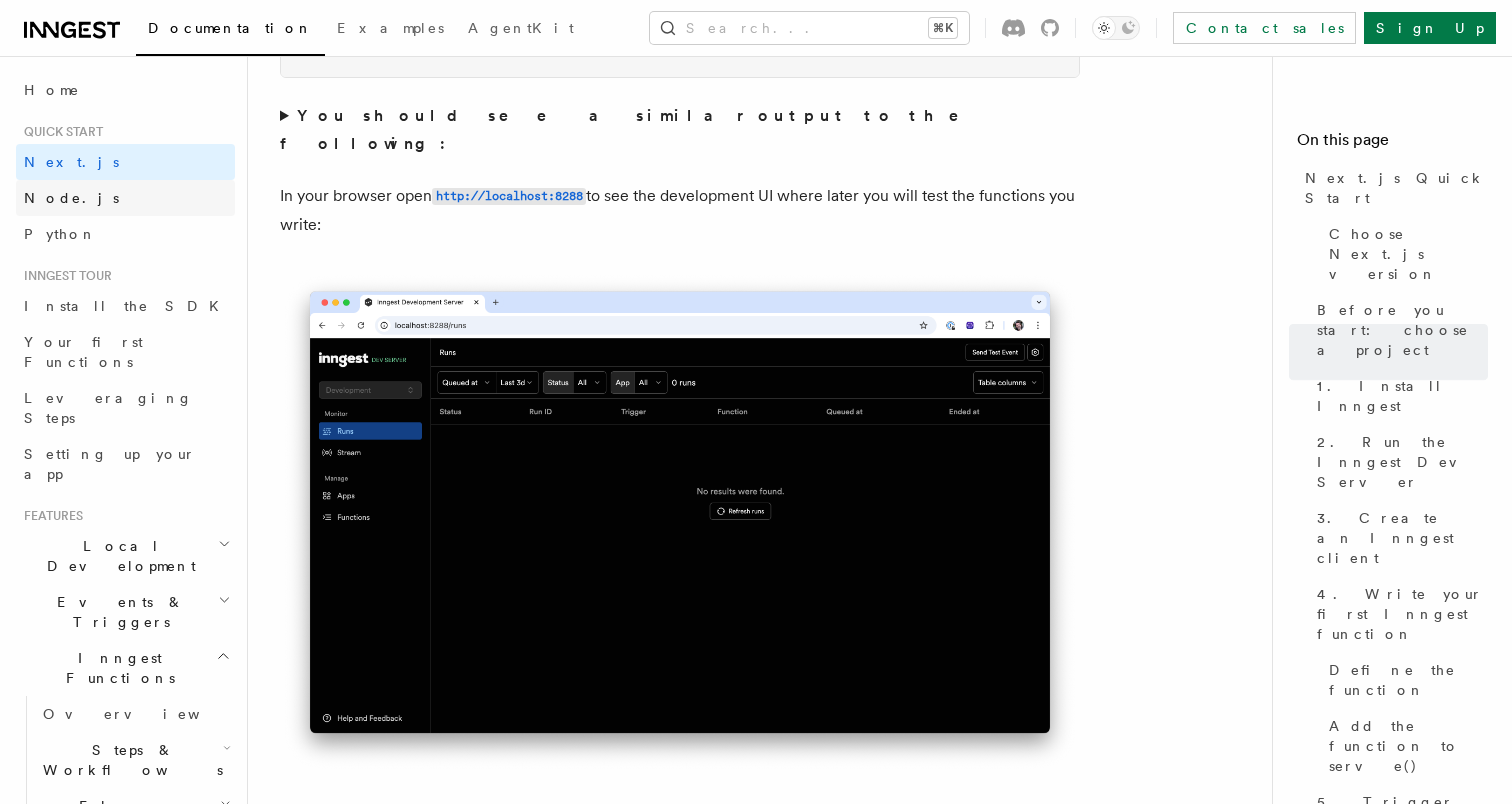 click on "Node.js" at bounding box center [125, 198] 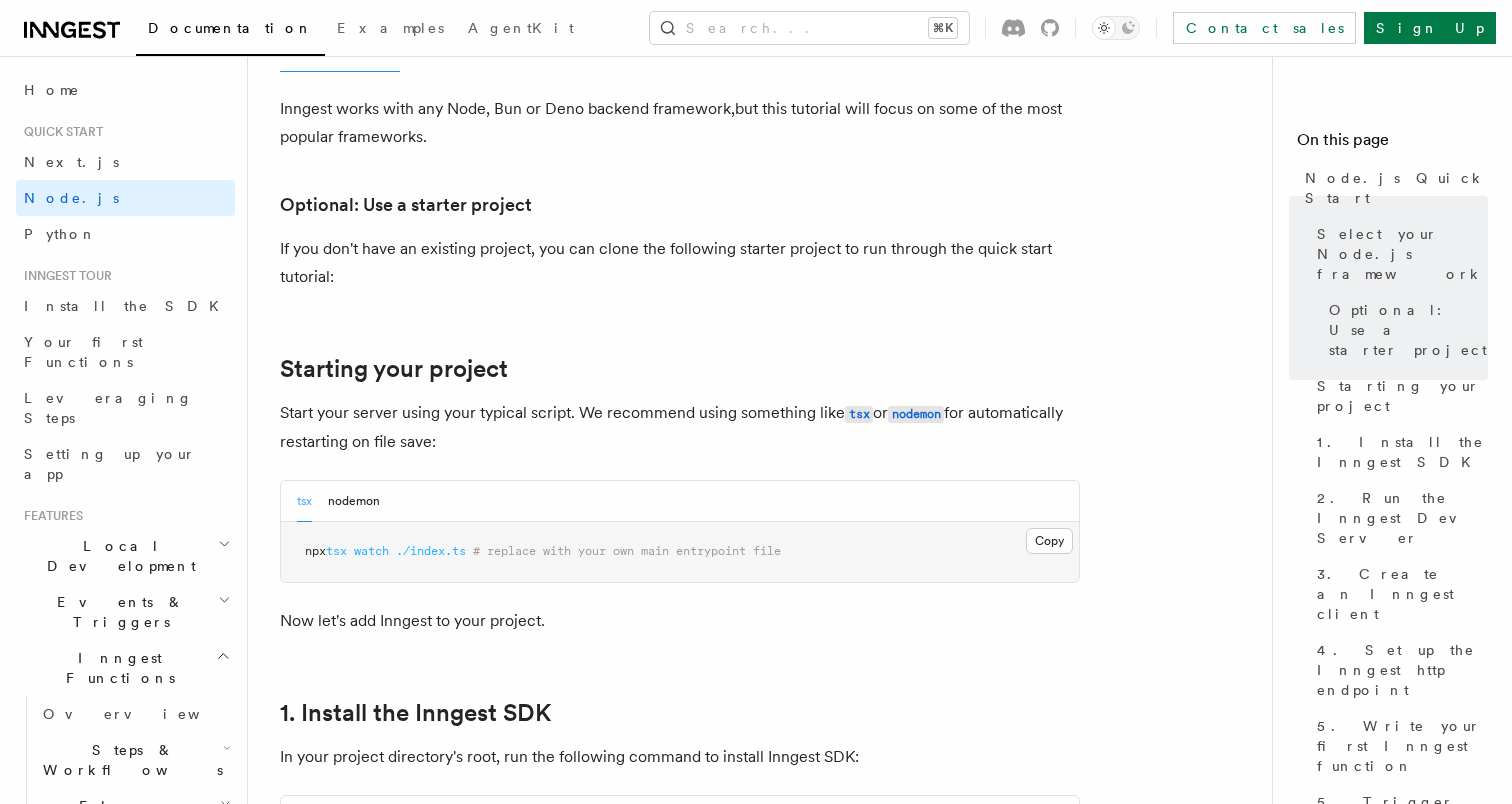 scroll, scrollTop: 682, scrollLeft: 0, axis: vertical 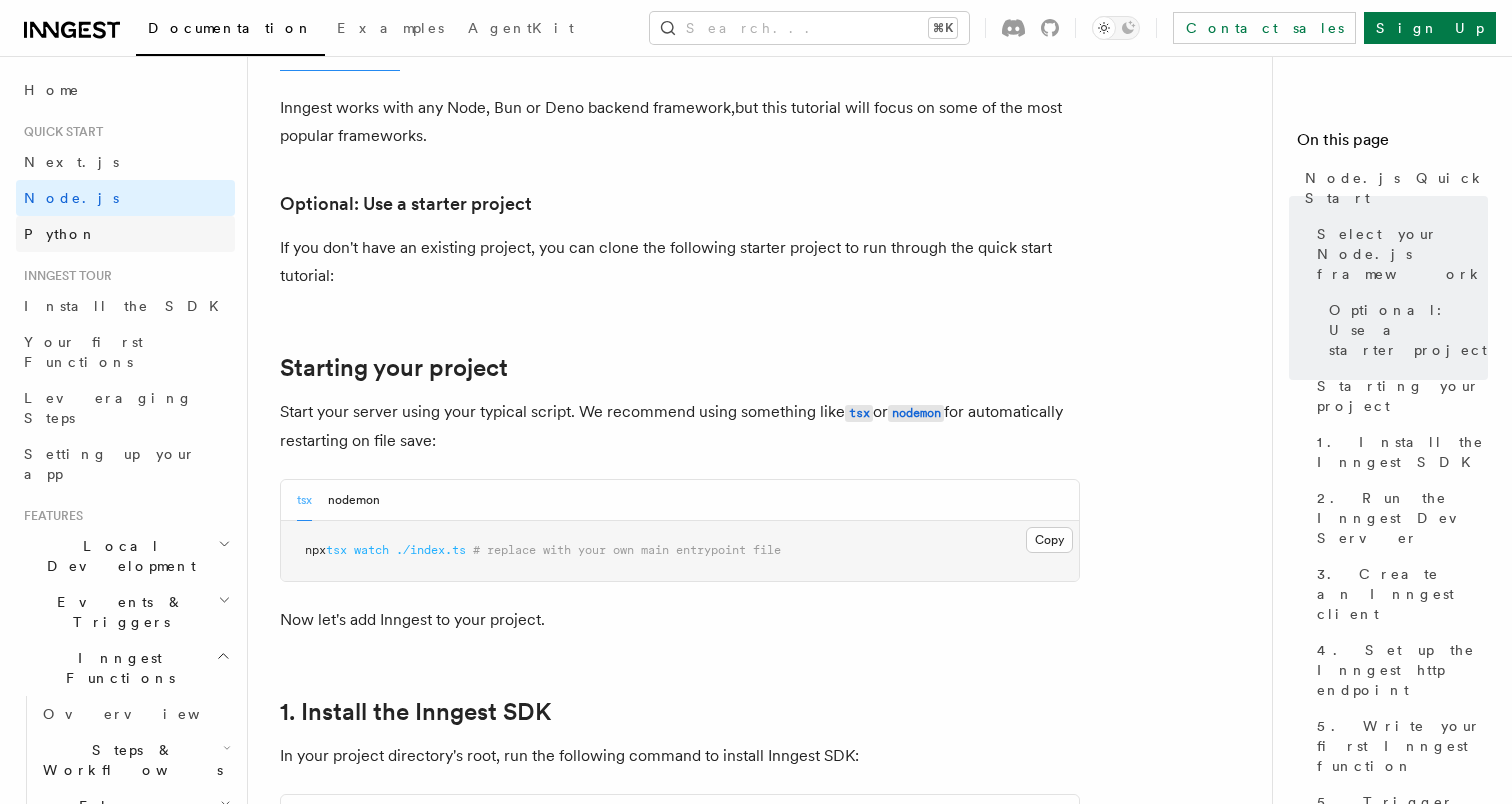 click on "Python" at bounding box center [125, 234] 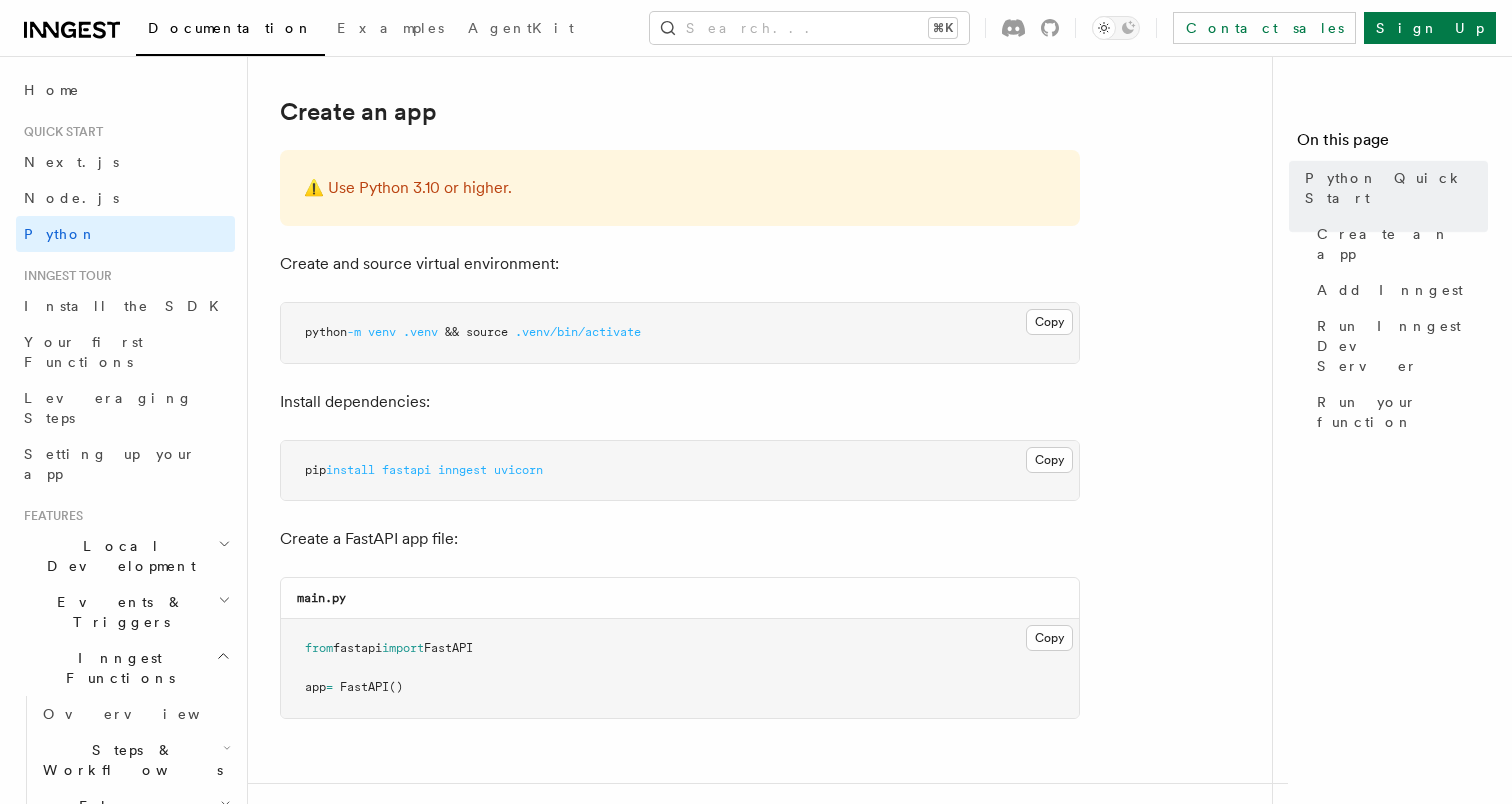 scroll, scrollTop: 465, scrollLeft: 0, axis: vertical 